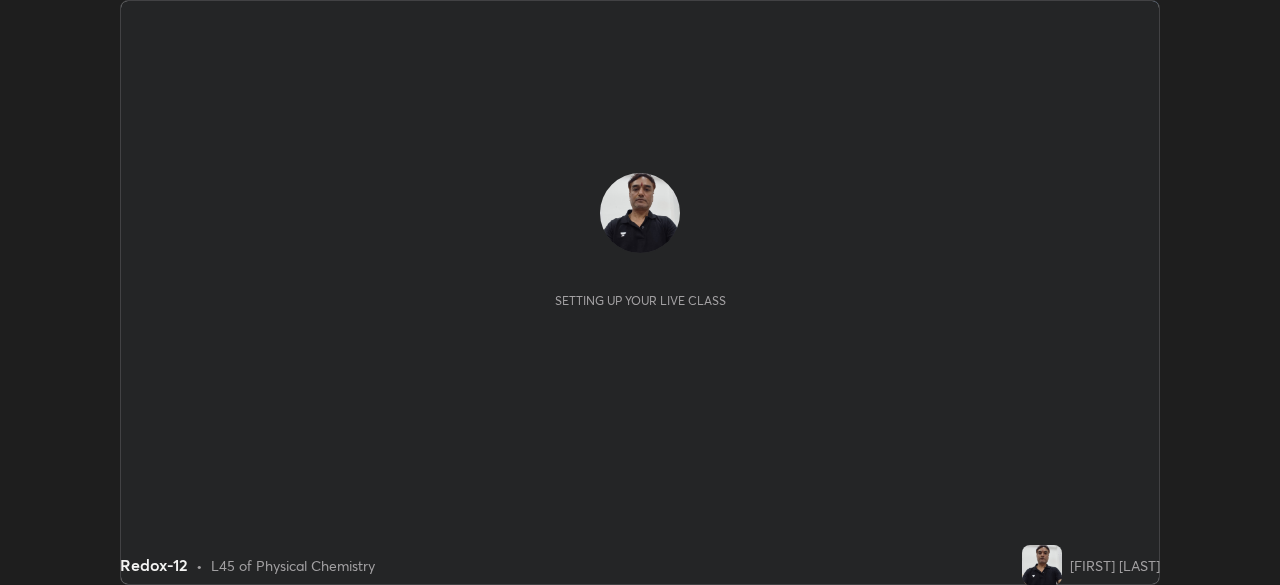 scroll, scrollTop: 0, scrollLeft: 0, axis: both 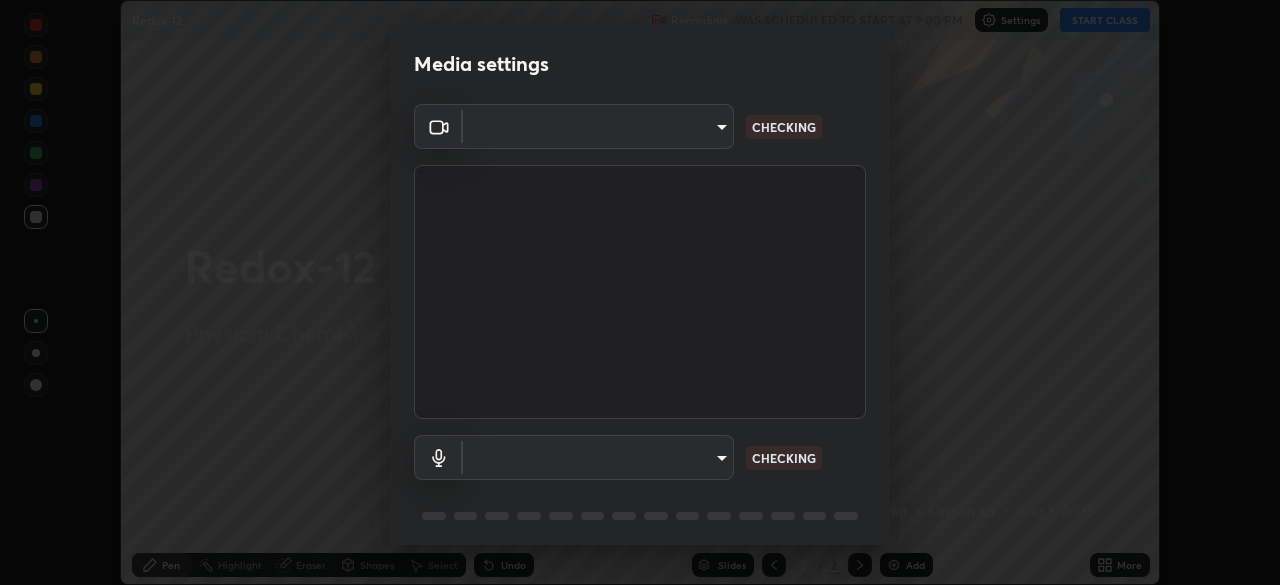type on "[HASH]" 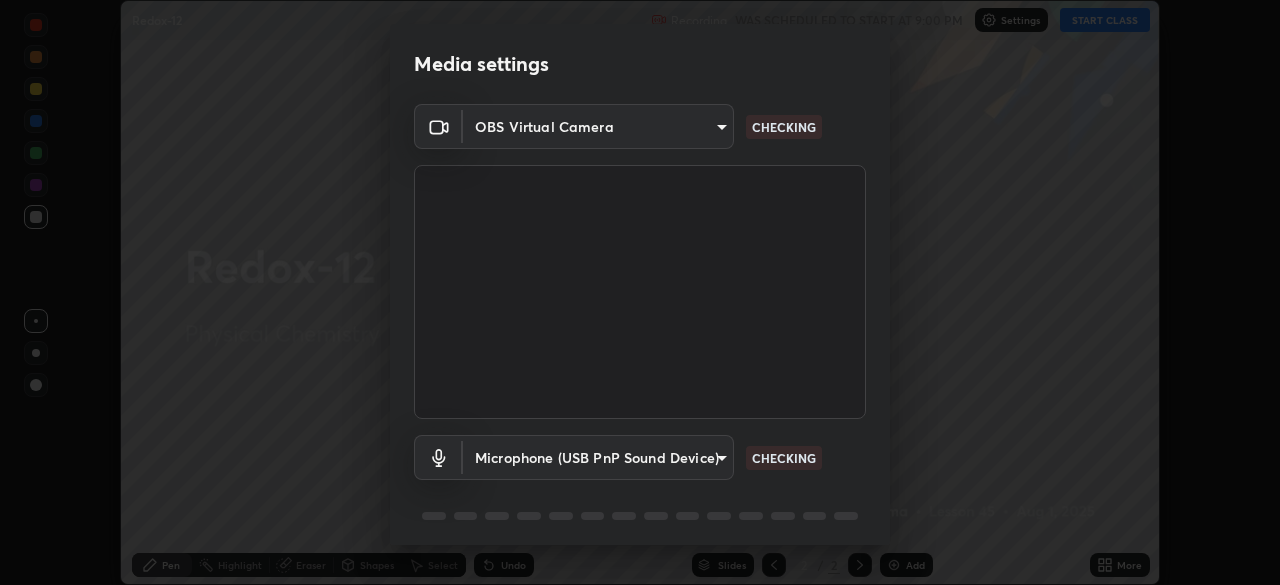 scroll, scrollTop: 71, scrollLeft: 0, axis: vertical 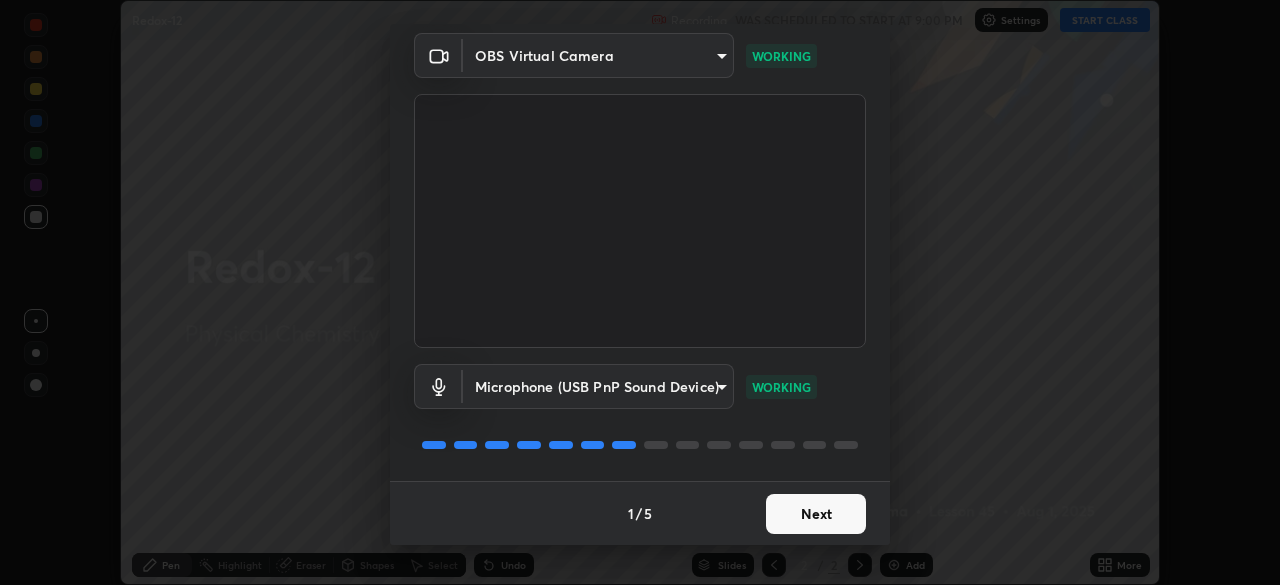 click on "Next" at bounding box center [816, 514] 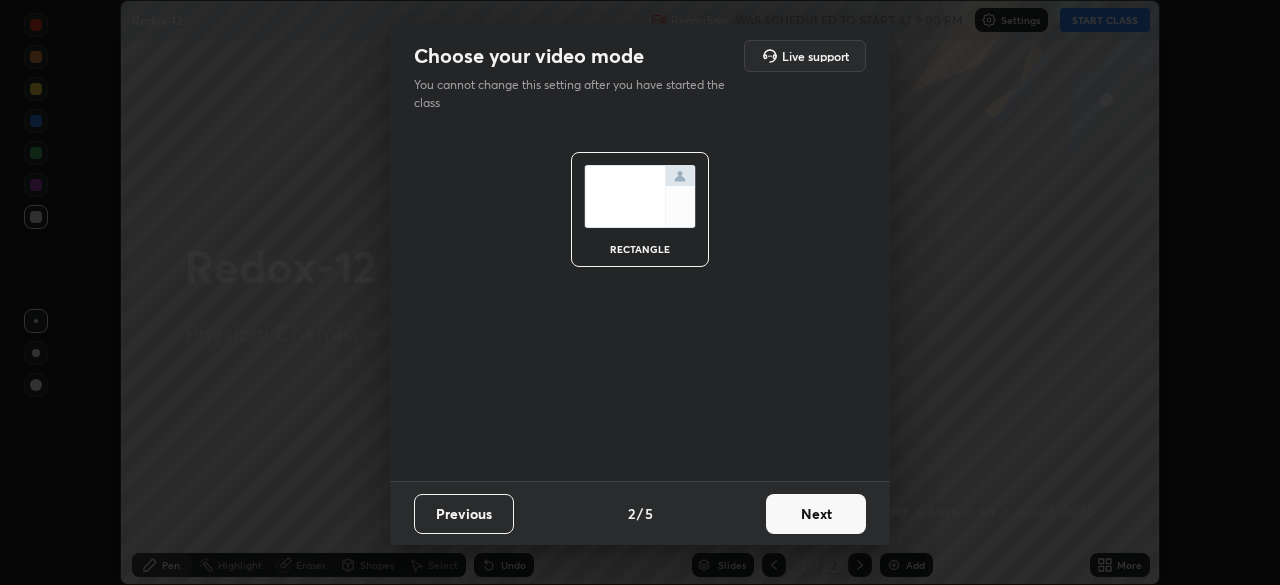 scroll, scrollTop: 0, scrollLeft: 0, axis: both 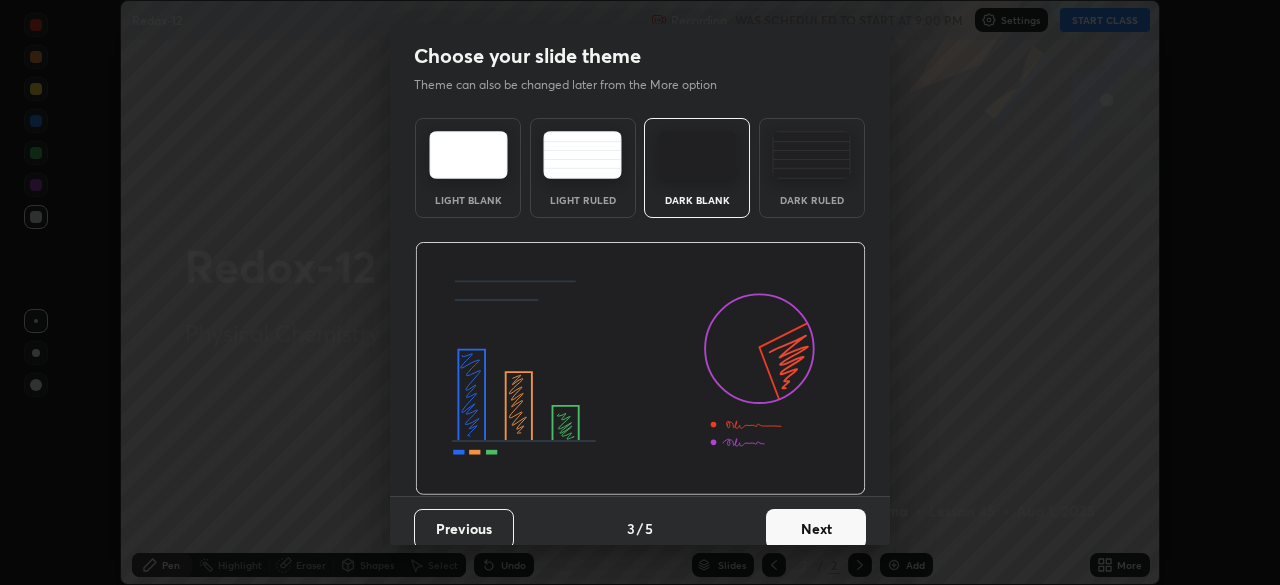 click on "Next" at bounding box center [816, 529] 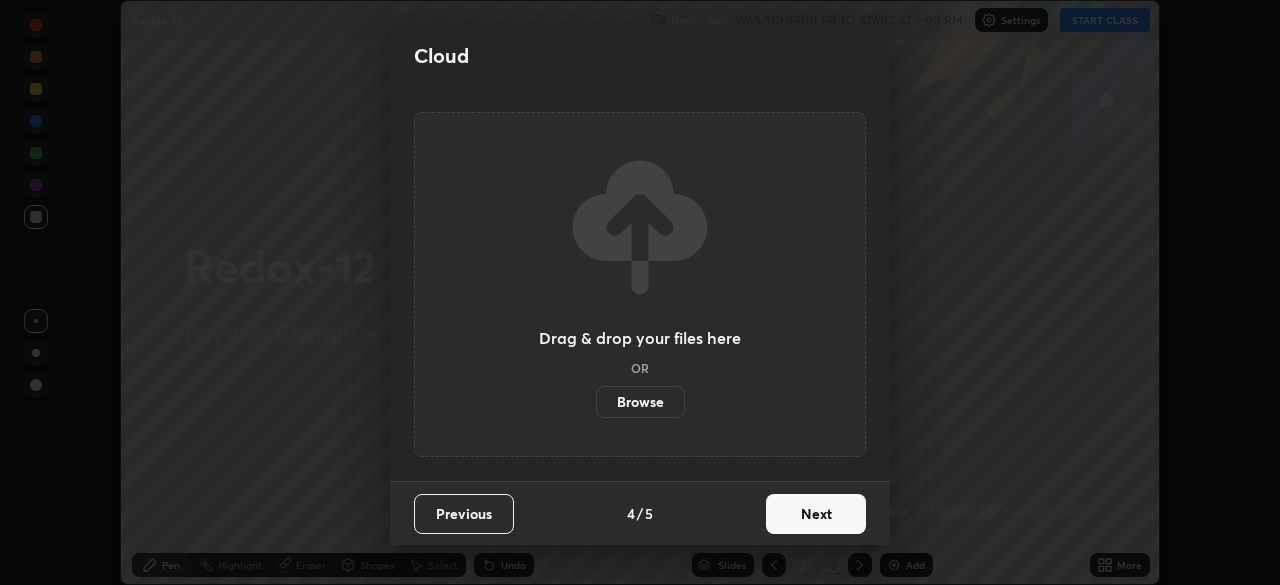 click on "Next" at bounding box center [816, 514] 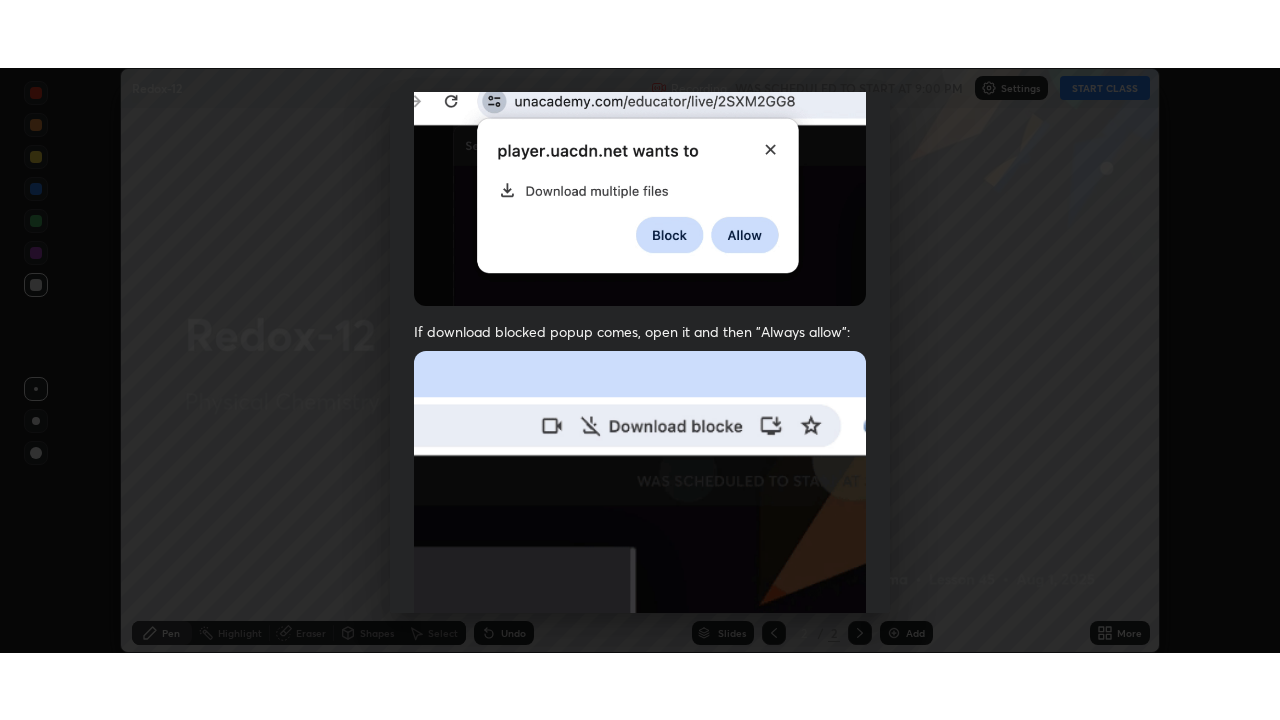 scroll, scrollTop: 479, scrollLeft: 0, axis: vertical 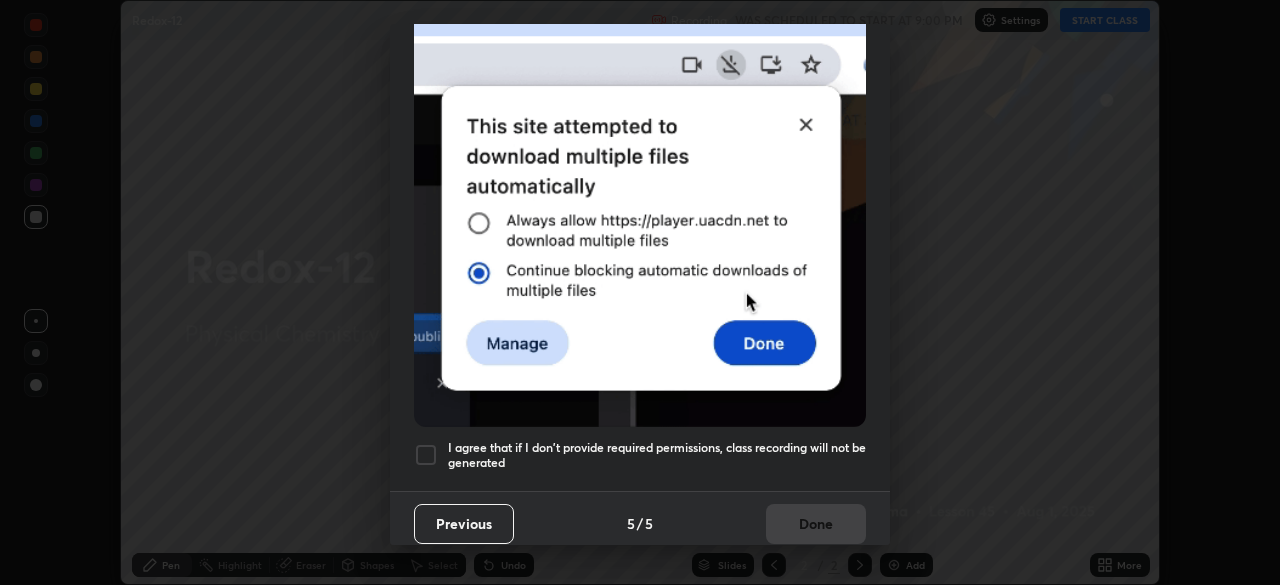 click at bounding box center [426, 455] 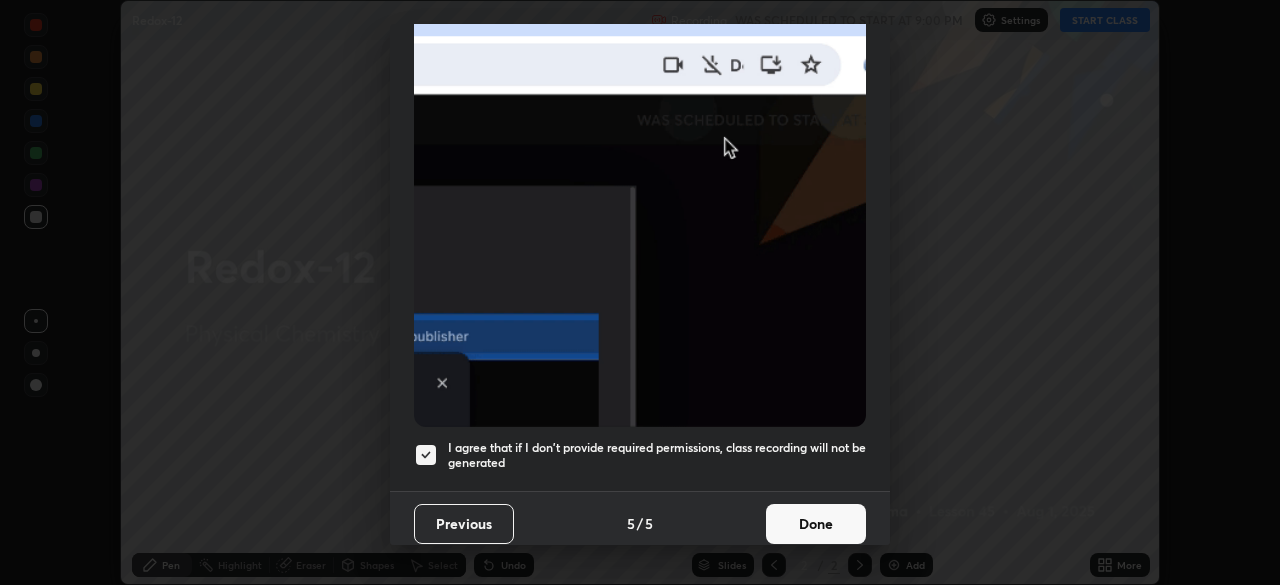 click on "Done" at bounding box center [816, 524] 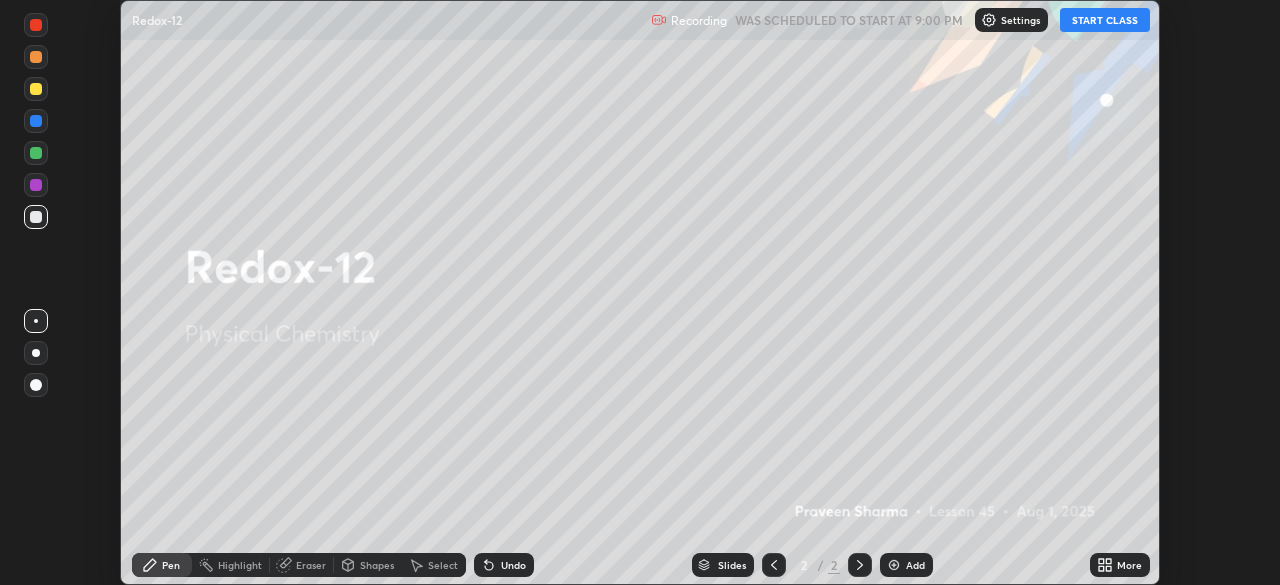 click on "START CLASS" at bounding box center [1105, 20] 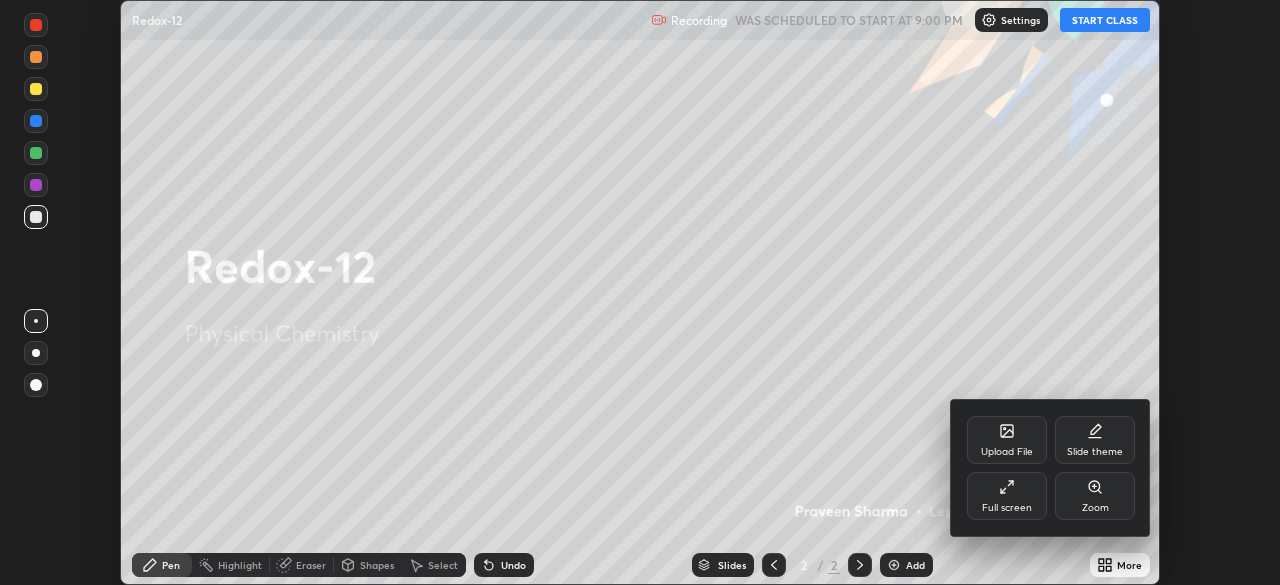 click on "Full screen" at bounding box center (1007, 496) 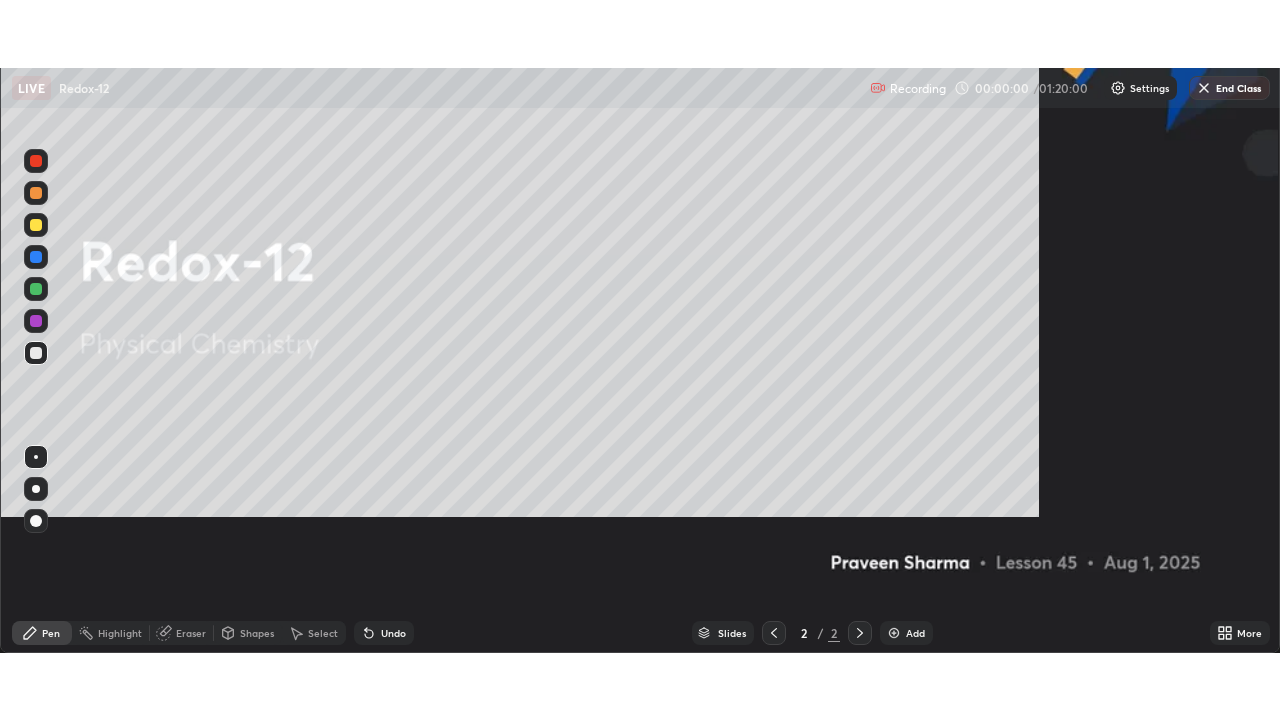scroll, scrollTop: 99280, scrollLeft: 98720, axis: both 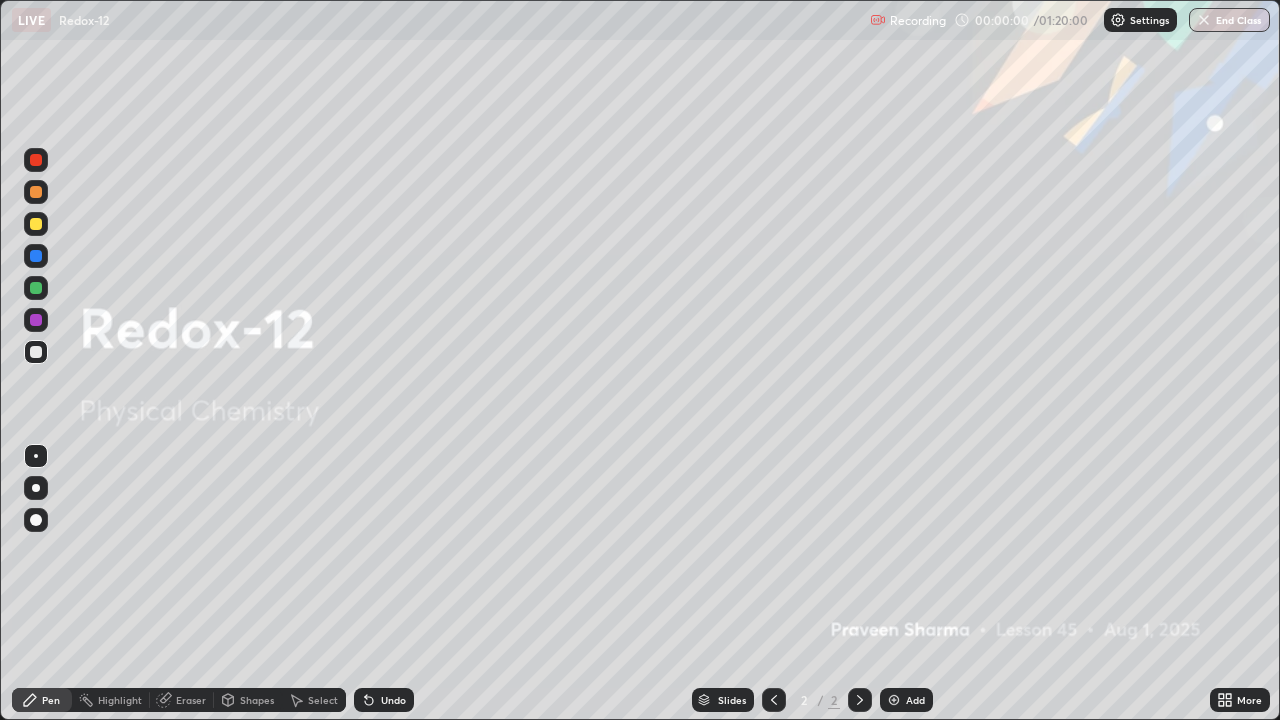click on "Add" at bounding box center [906, 700] 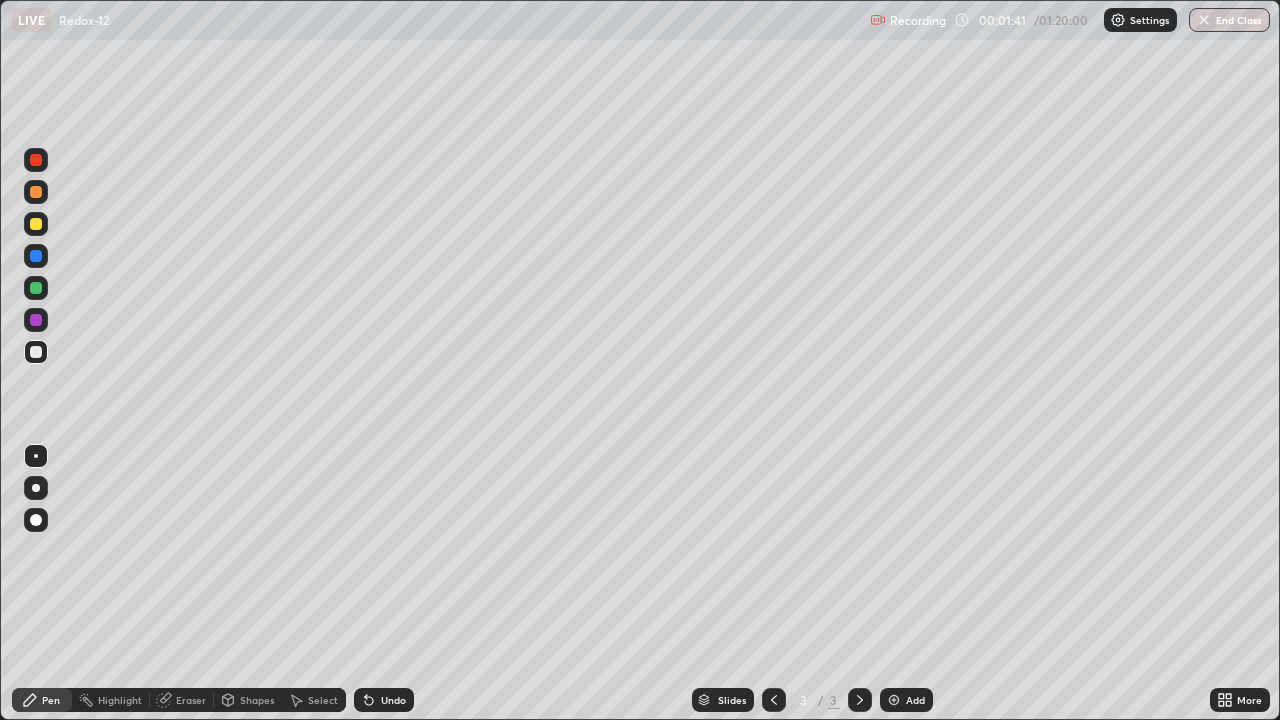 click on "Undo" at bounding box center (393, 700) 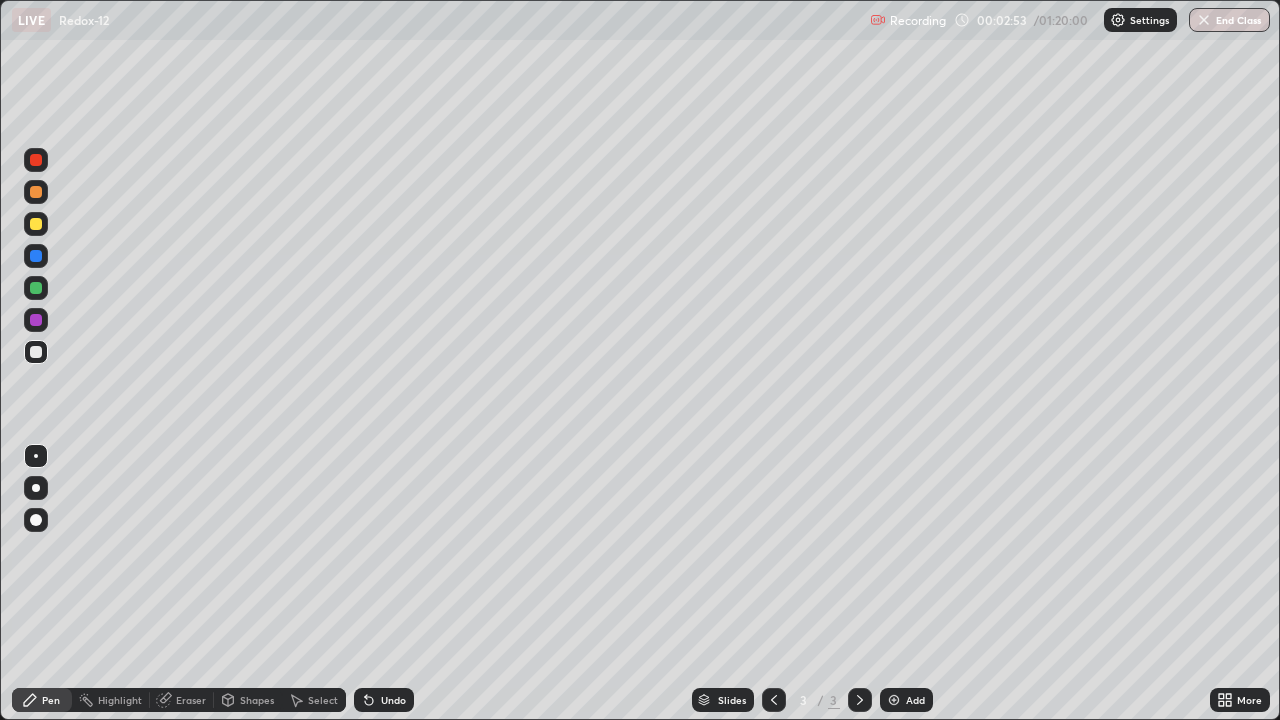 click on "Undo" at bounding box center [393, 700] 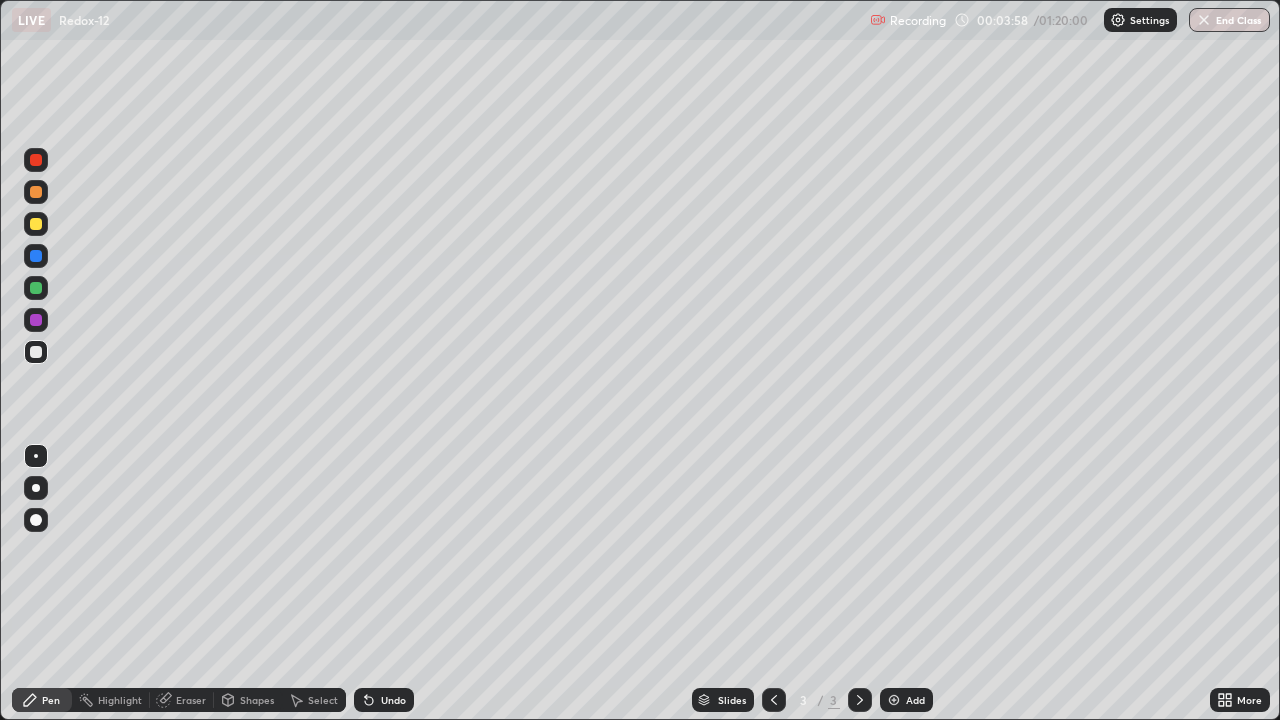 click at bounding box center [894, 700] 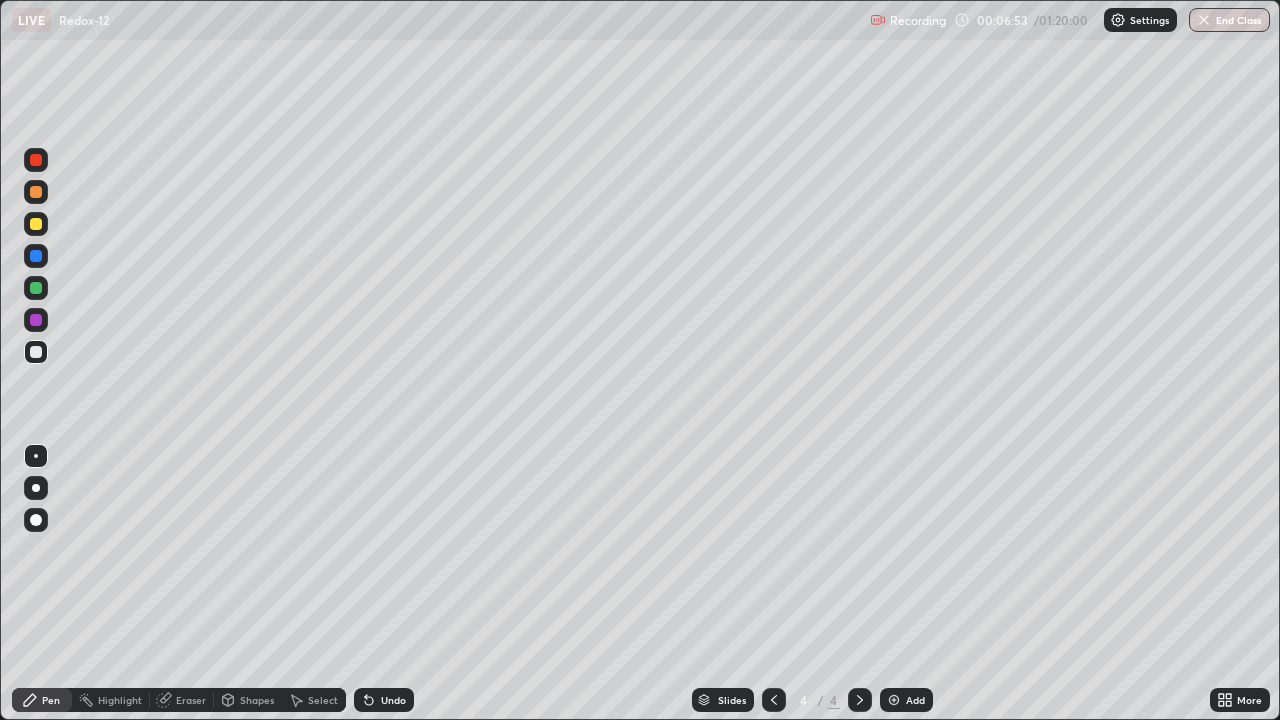 click on "Undo" at bounding box center [393, 700] 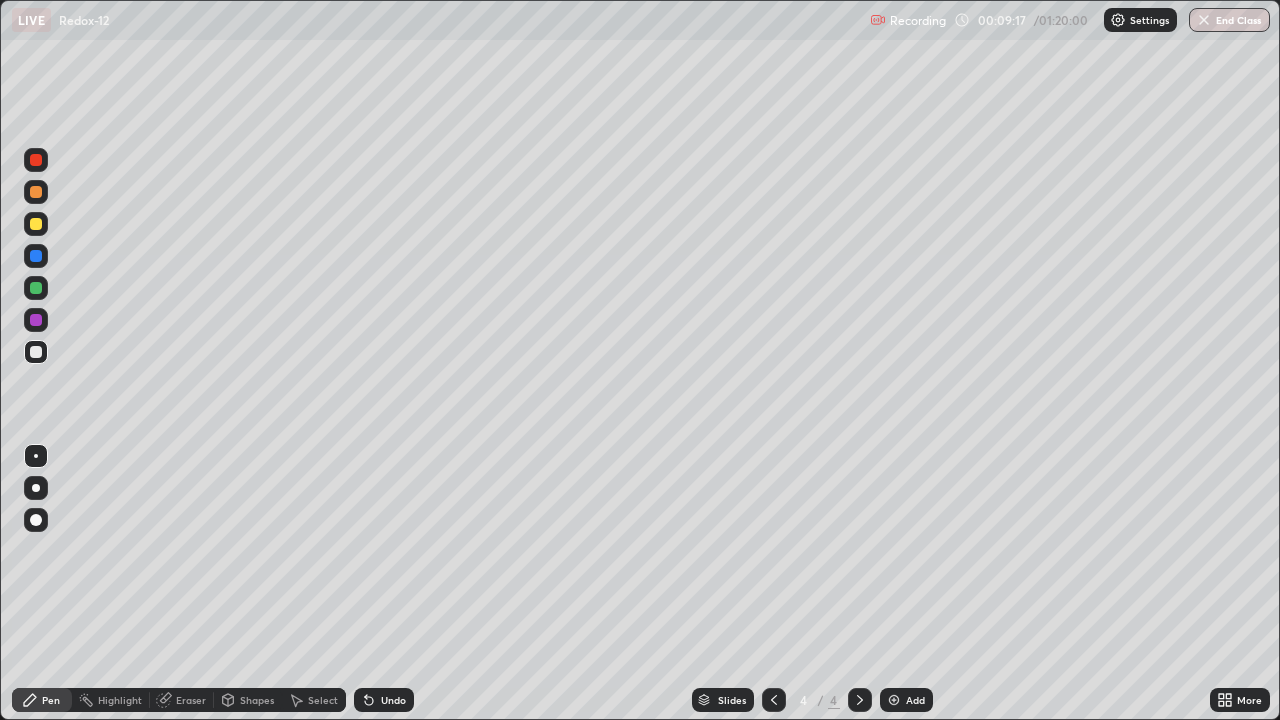 click at bounding box center (894, 700) 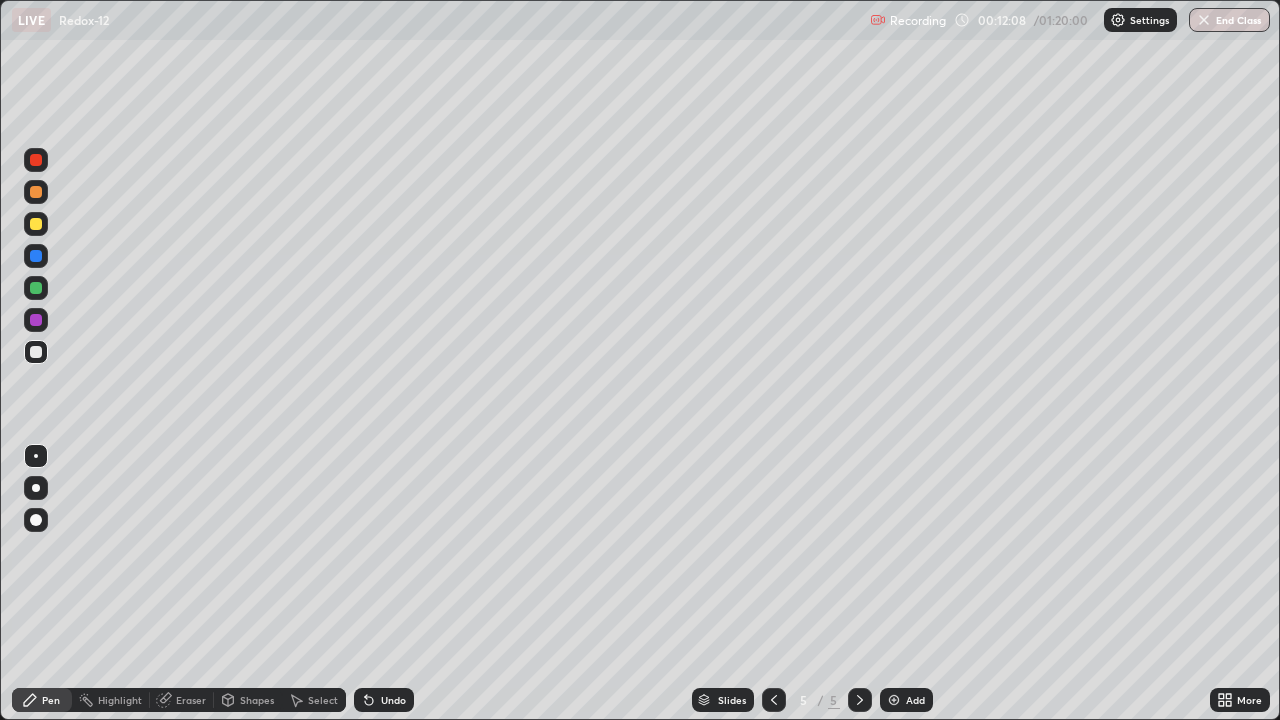 click 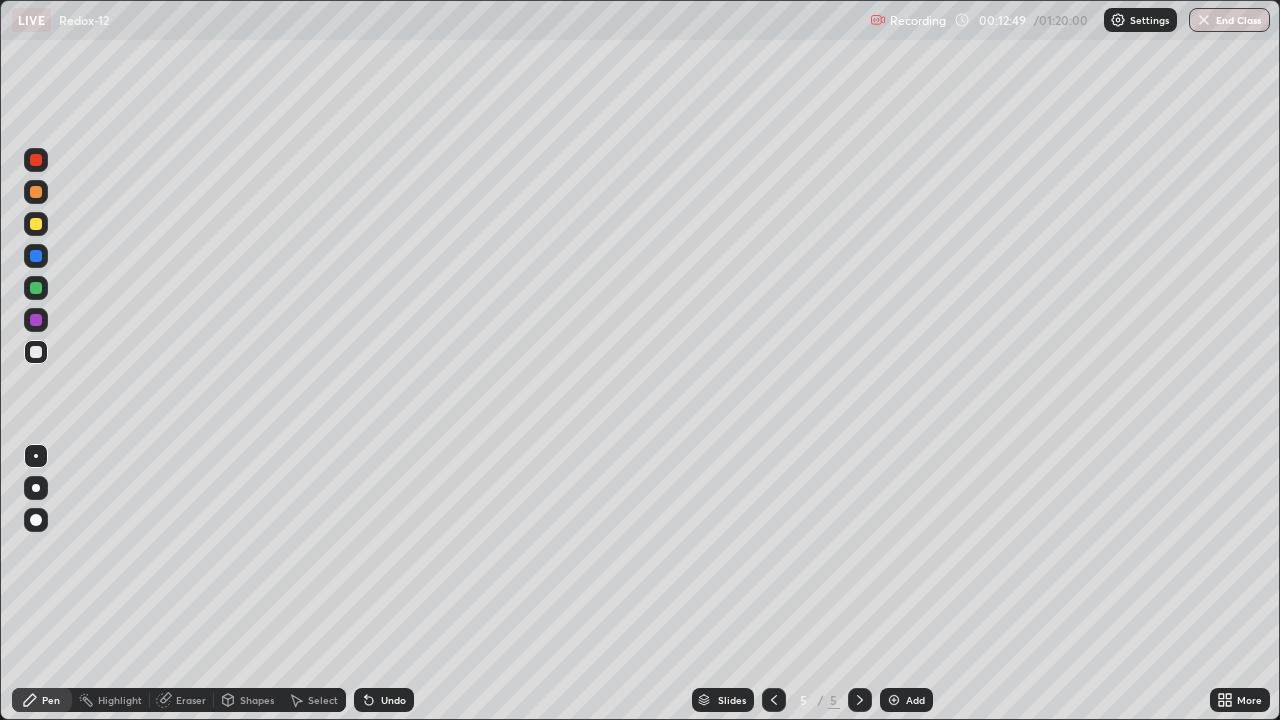click at bounding box center [36, 288] 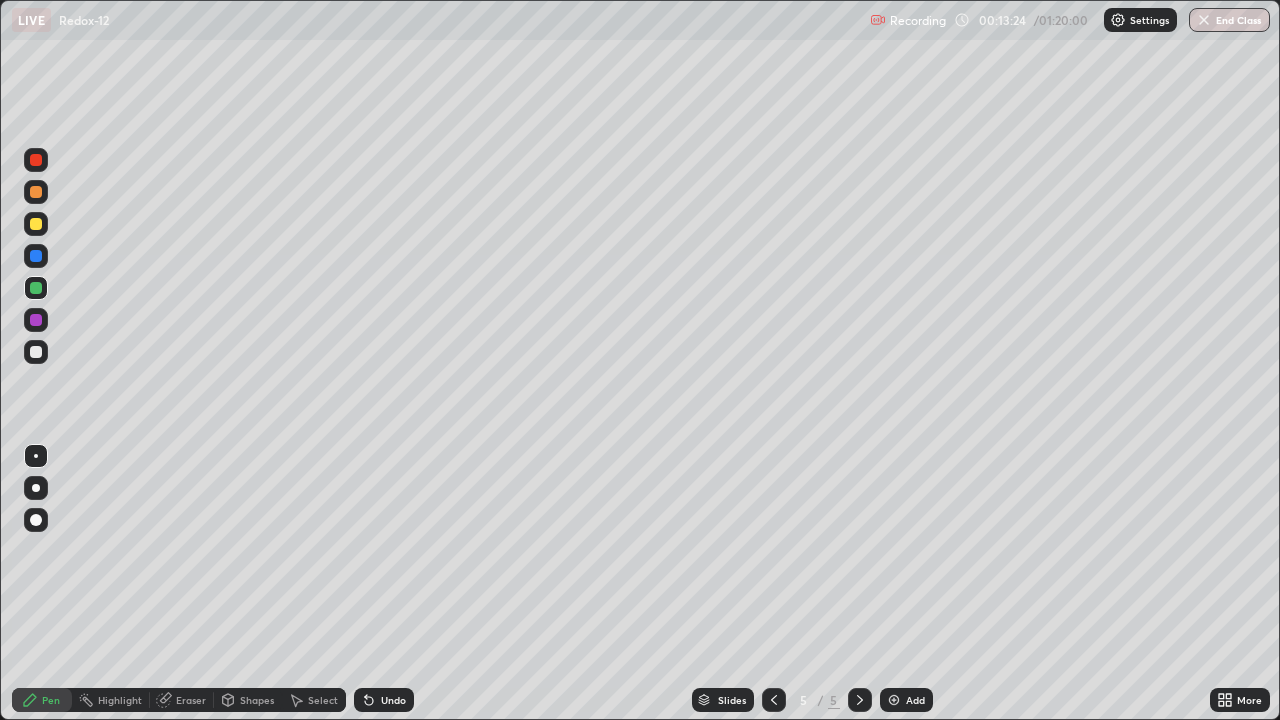 click at bounding box center [36, 352] 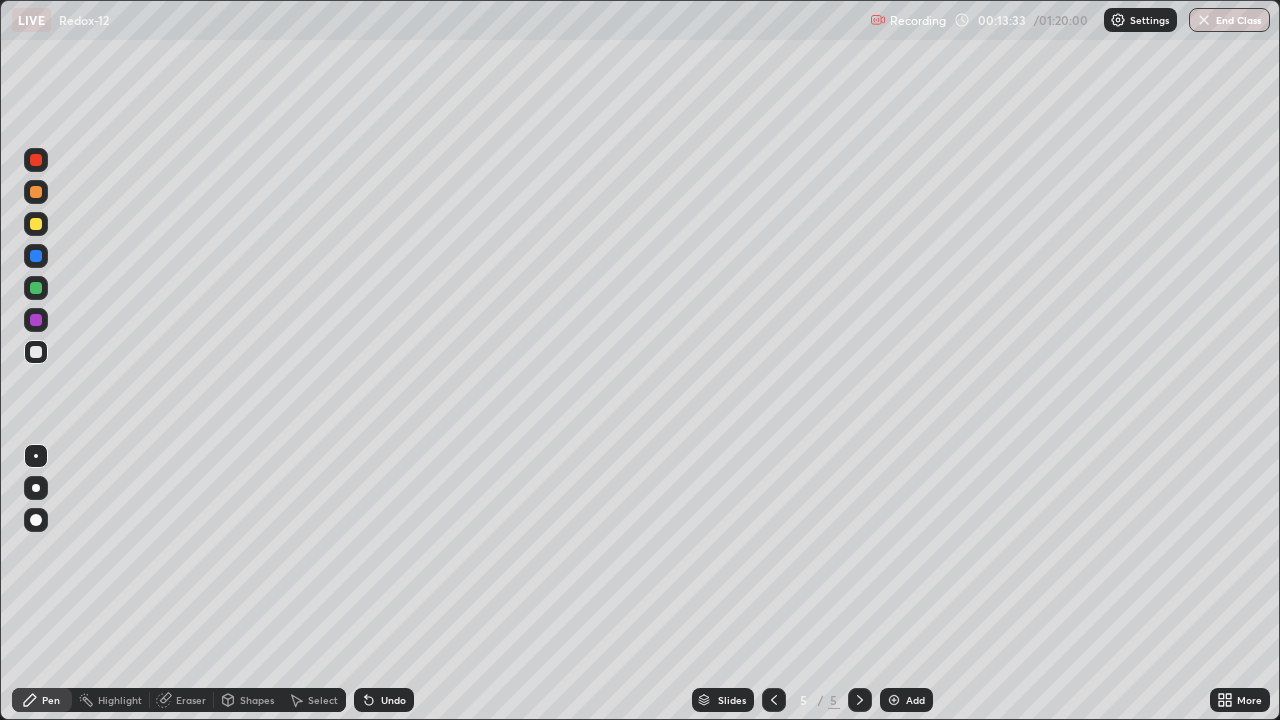 click at bounding box center [36, 288] 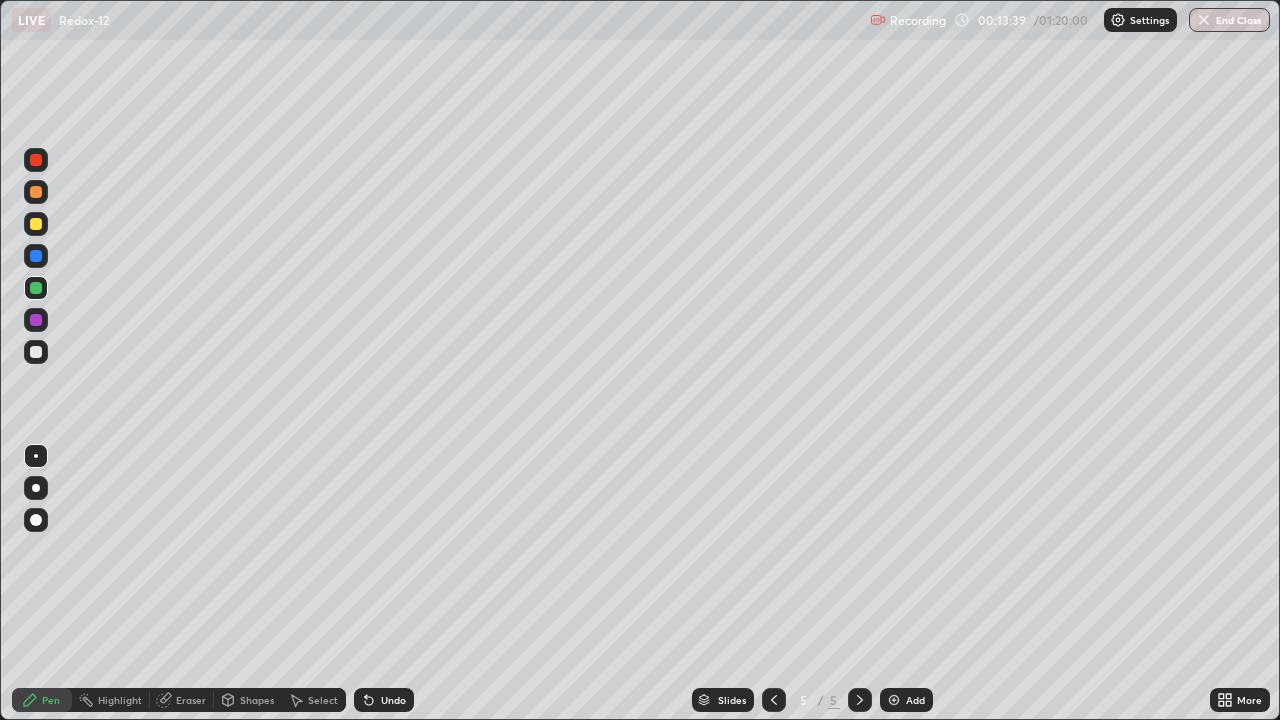 click at bounding box center (36, 352) 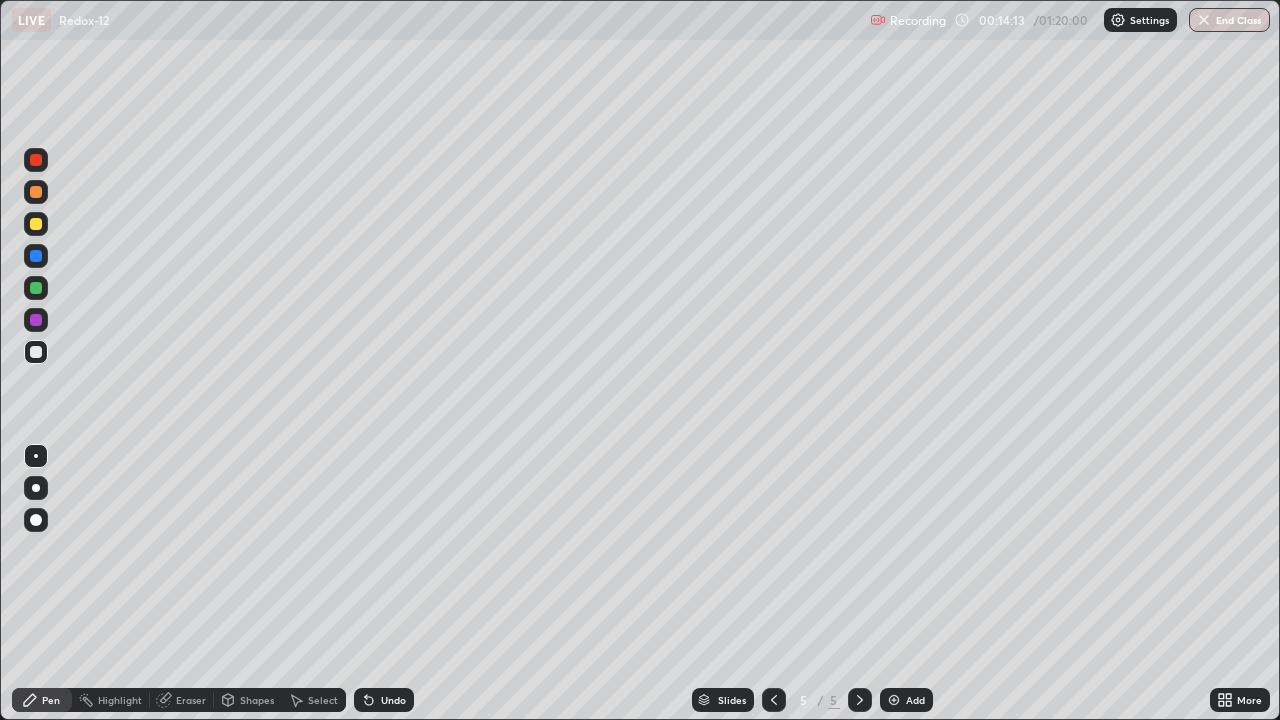 click at bounding box center (36, 288) 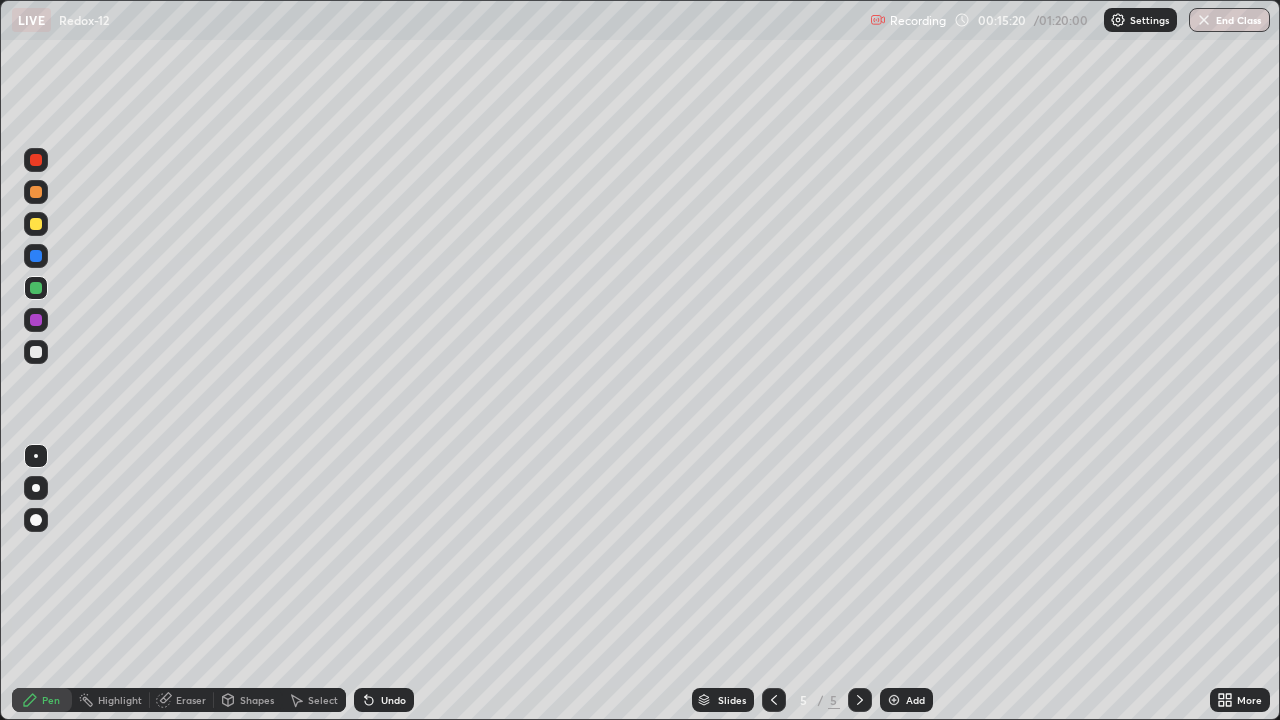 click on "Undo" at bounding box center [384, 700] 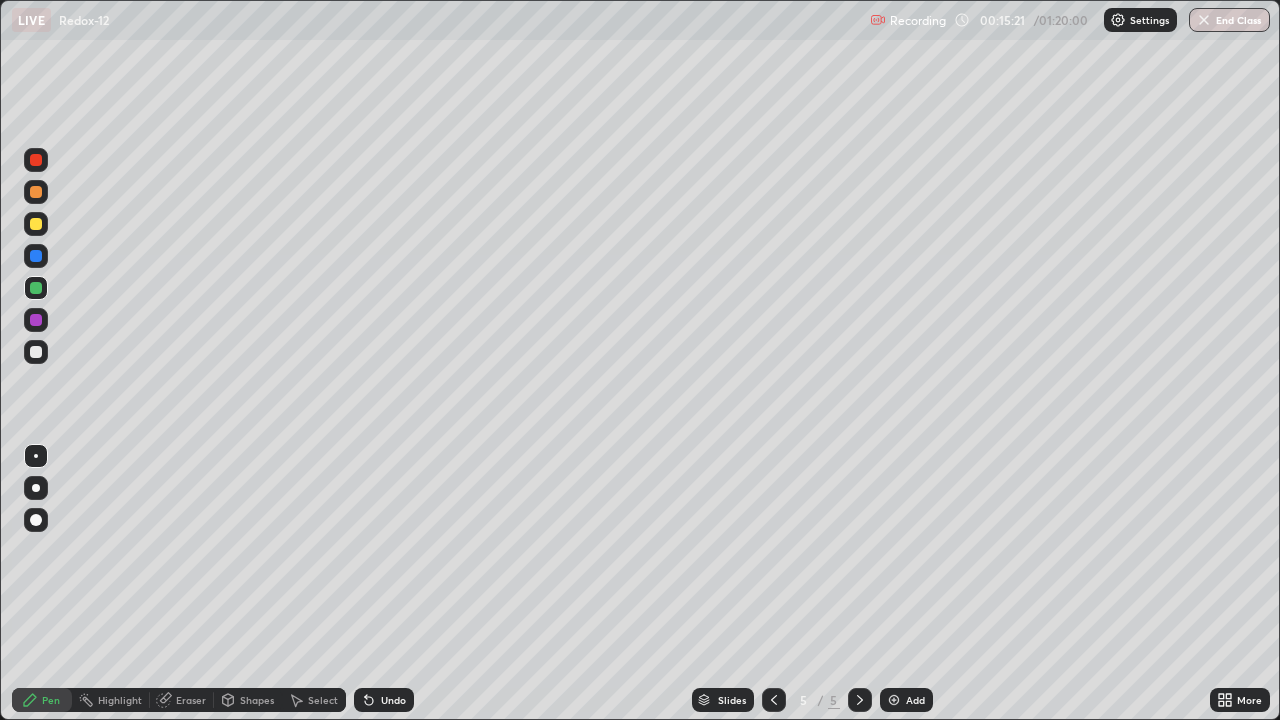 click 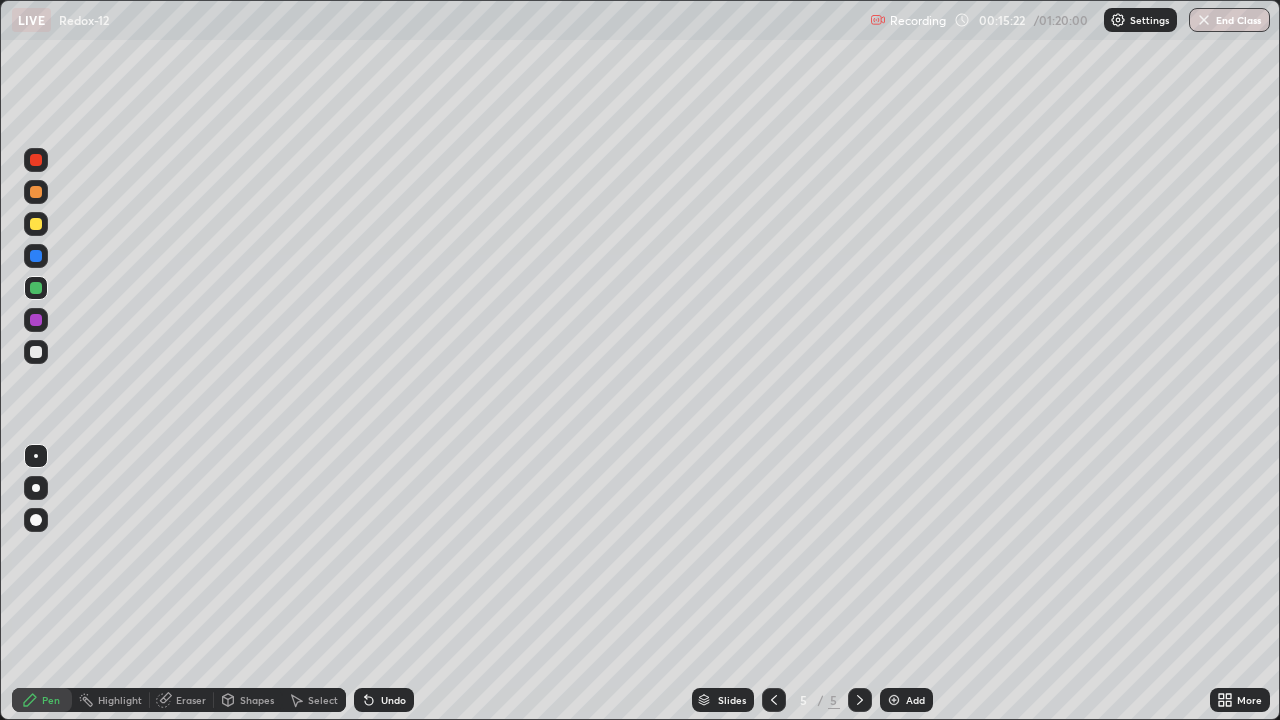 click at bounding box center (36, 352) 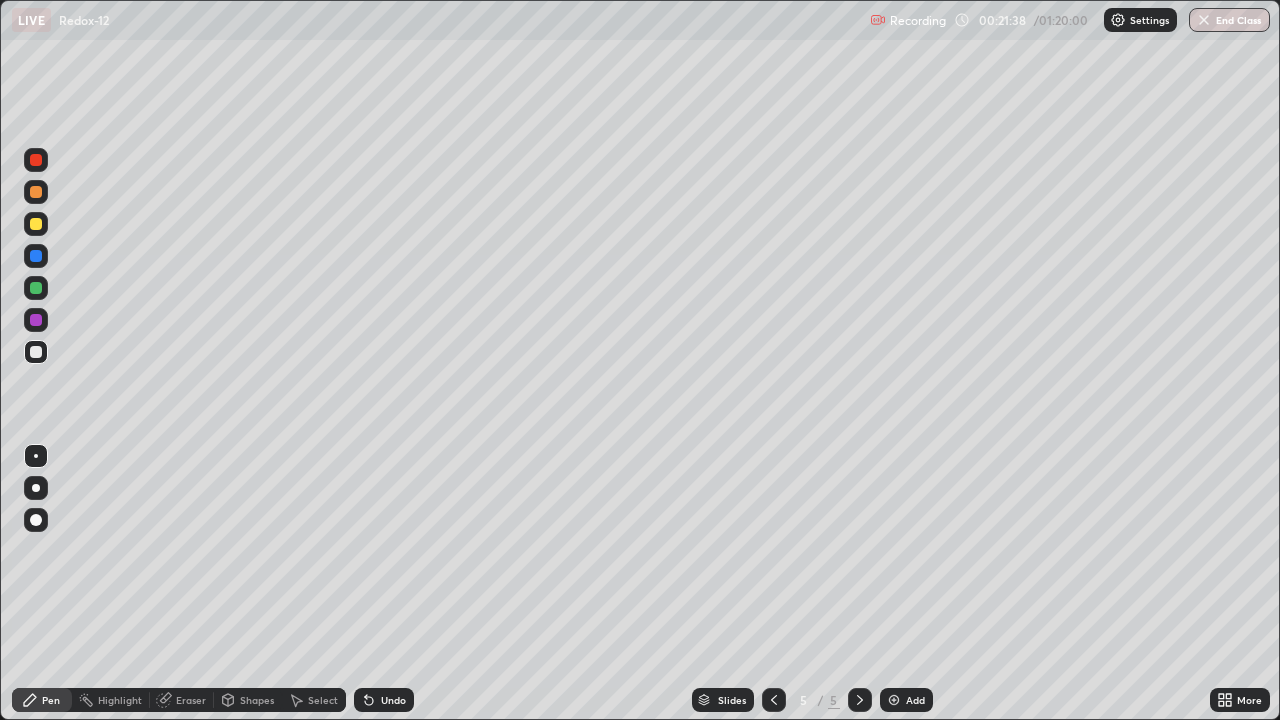 click at bounding box center [894, 700] 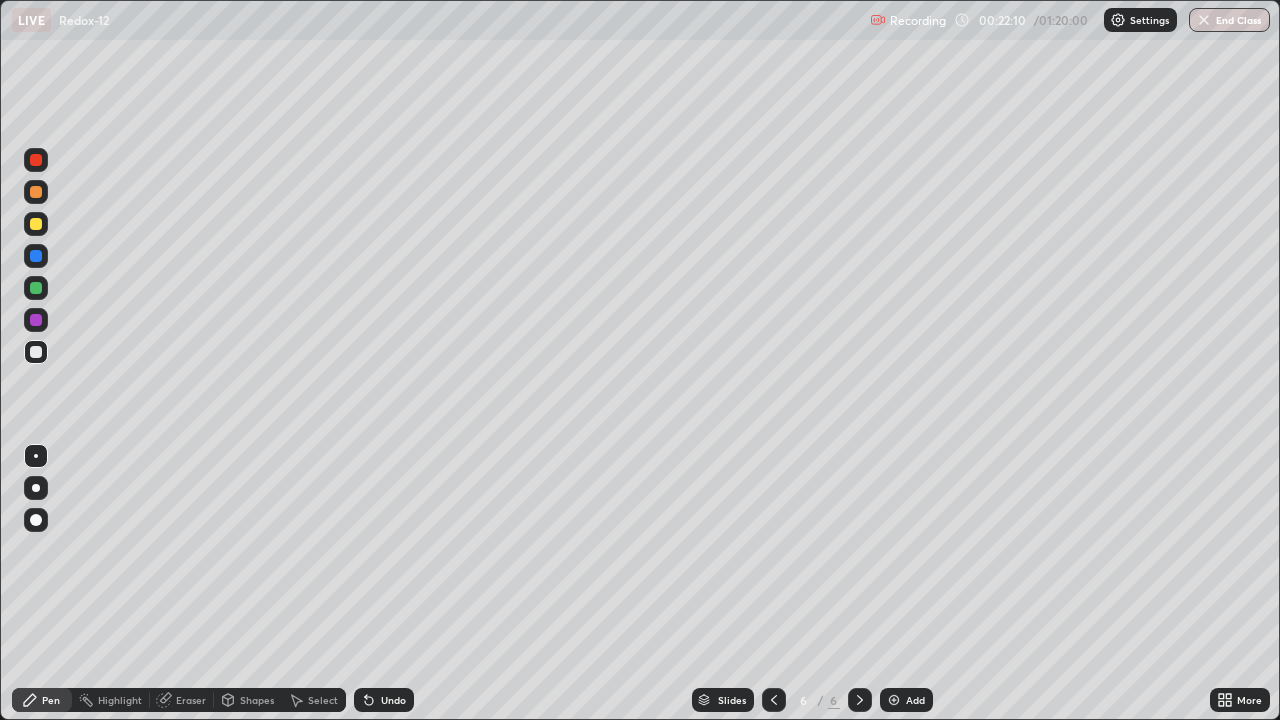 click 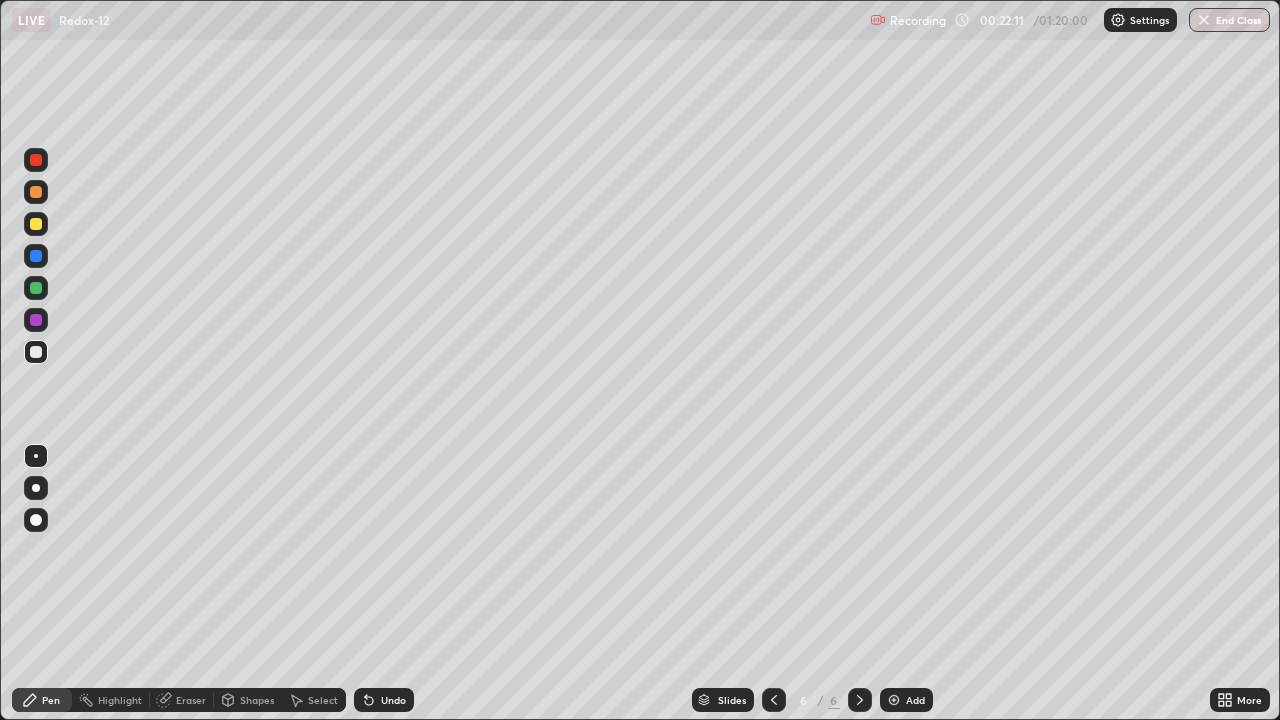 click 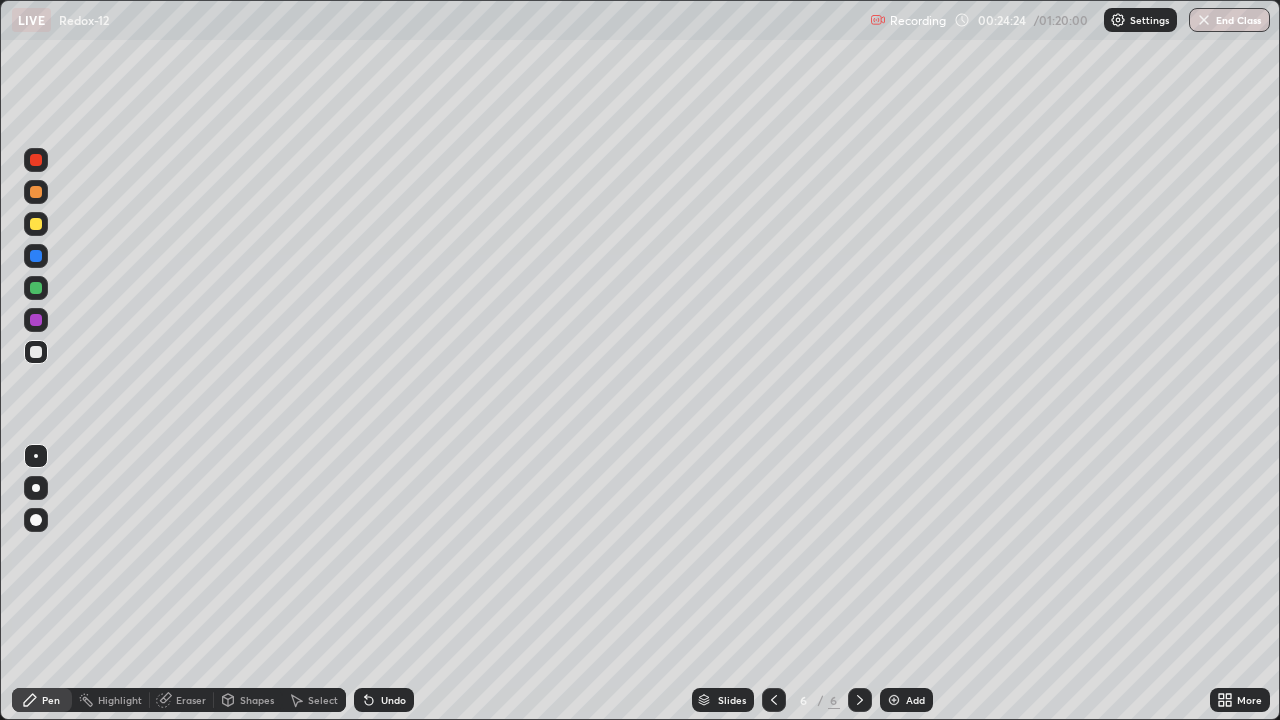 click at bounding box center [36, 224] 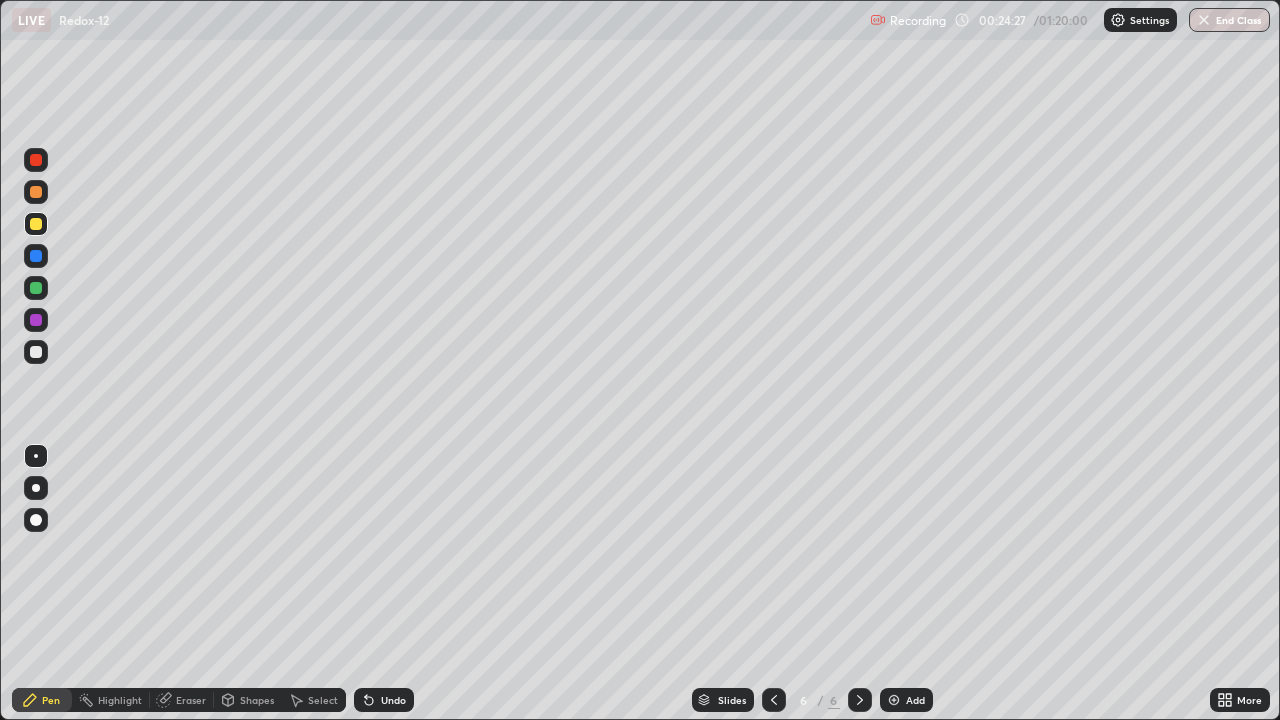 click on "Undo" at bounding box center [393, 700] 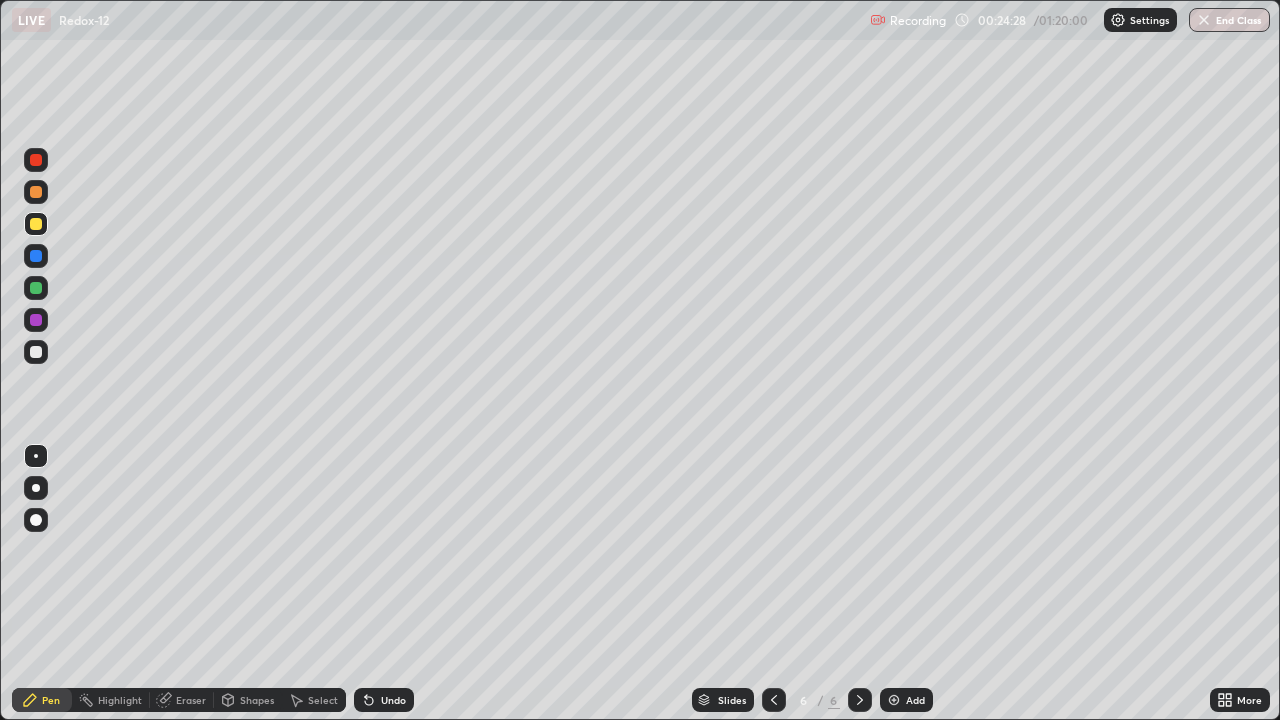 click on "Undo" at bounding box center (384, 700) 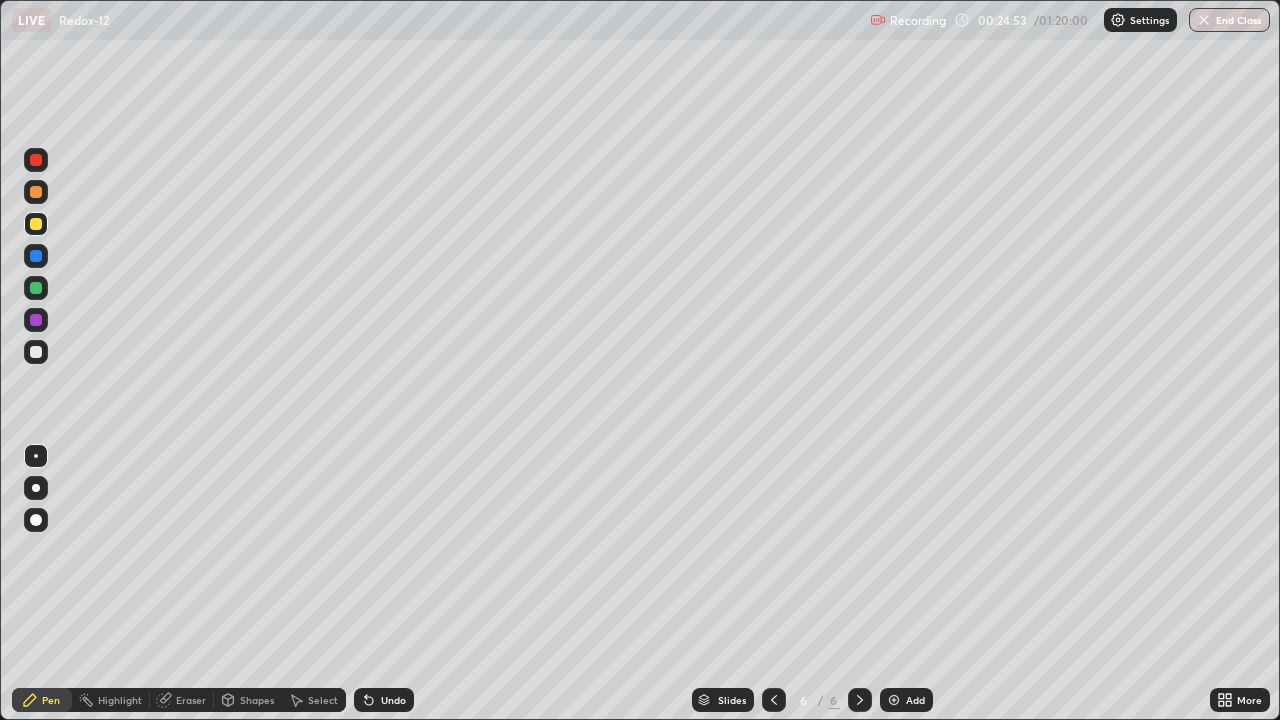 click on "Undo" at bounding box center (393, 700) 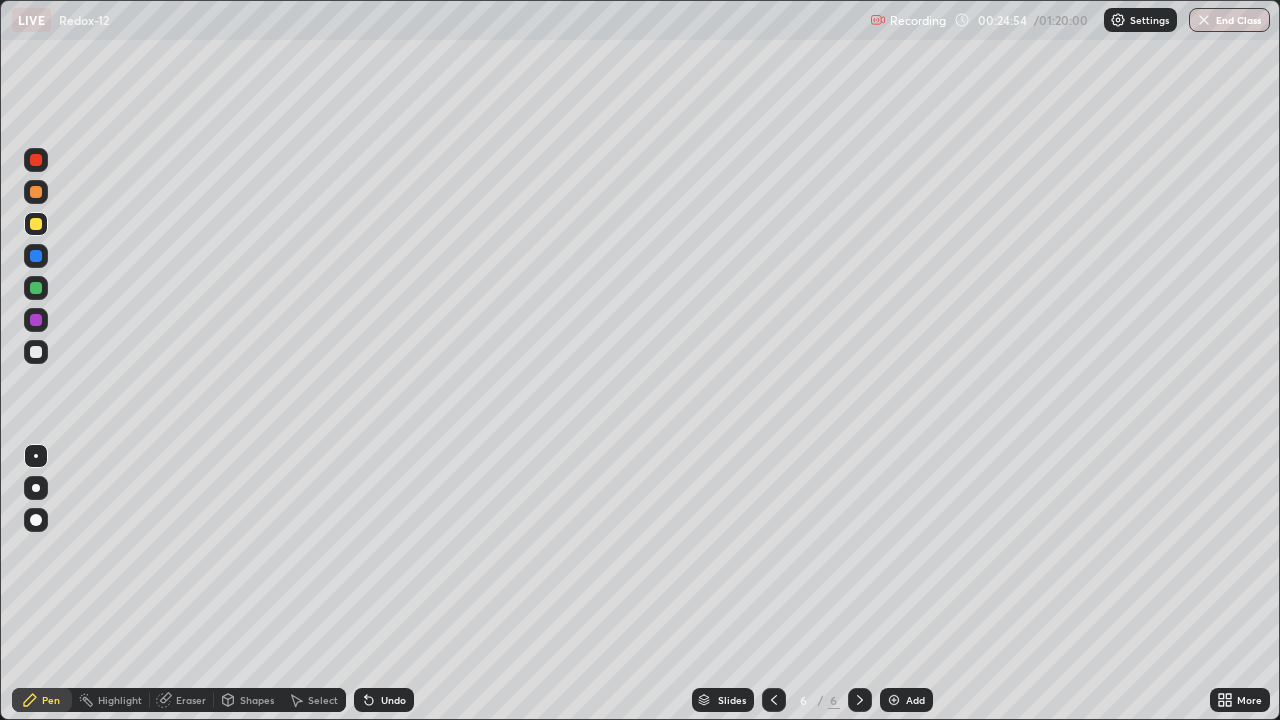 click on "Undo" at bounding box center (384, 700) 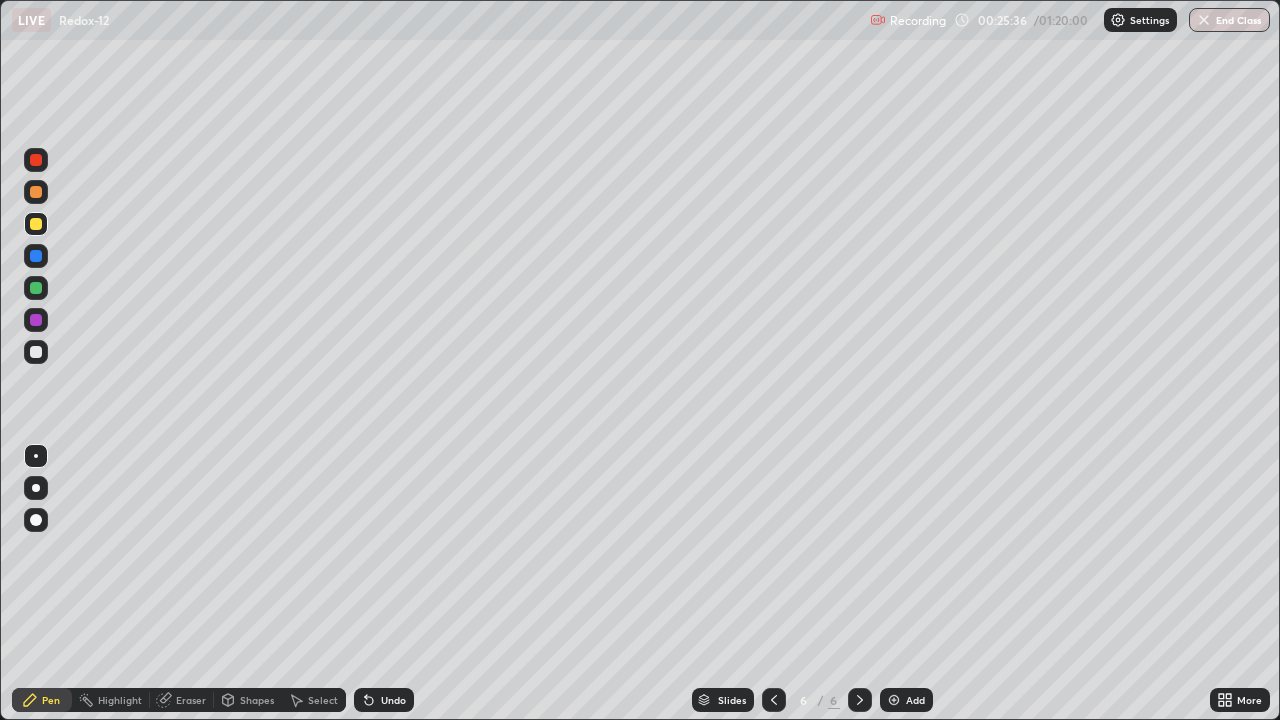 click at bounding box center [36, 352] 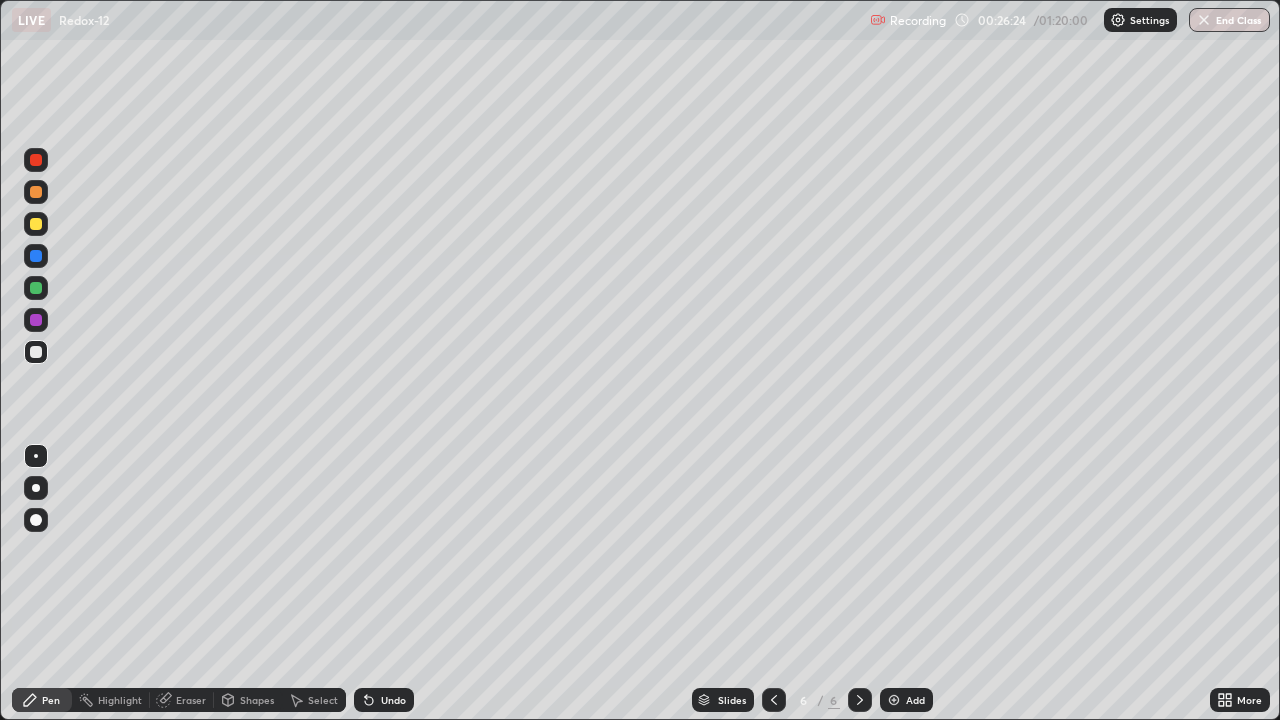 click at bounding box center (36, 224) 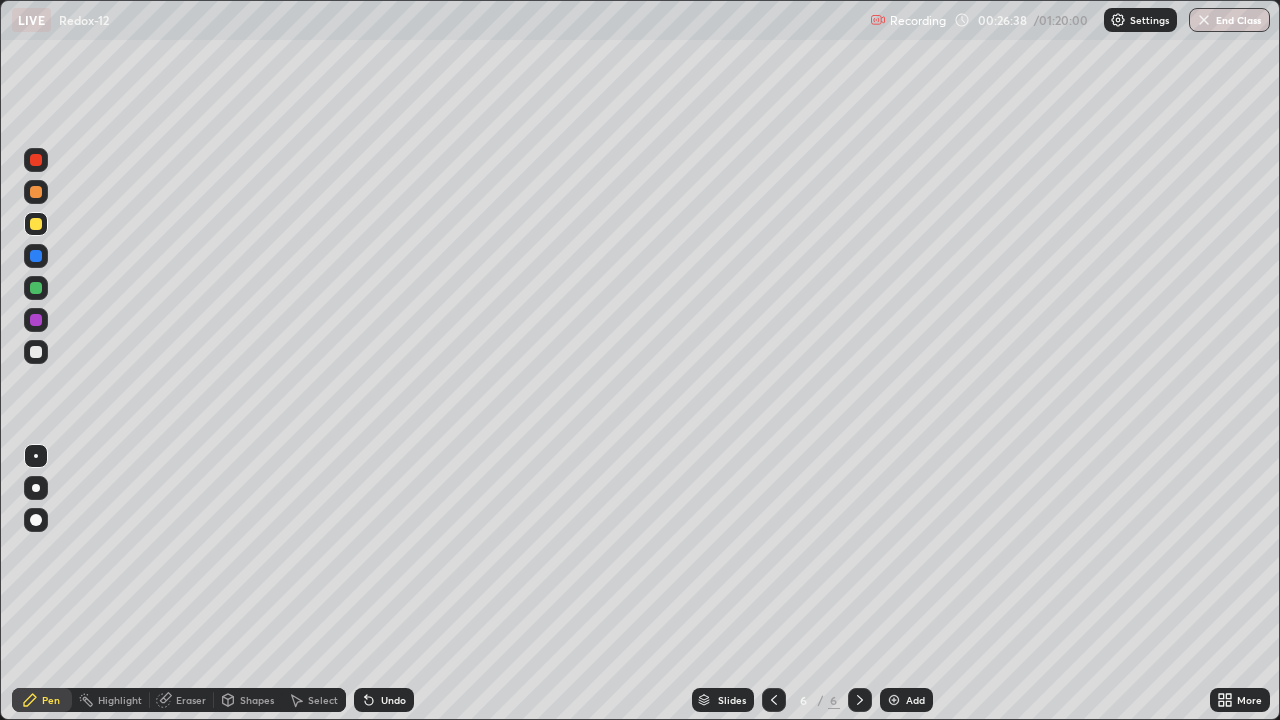 click at bounding box center [36, 352] 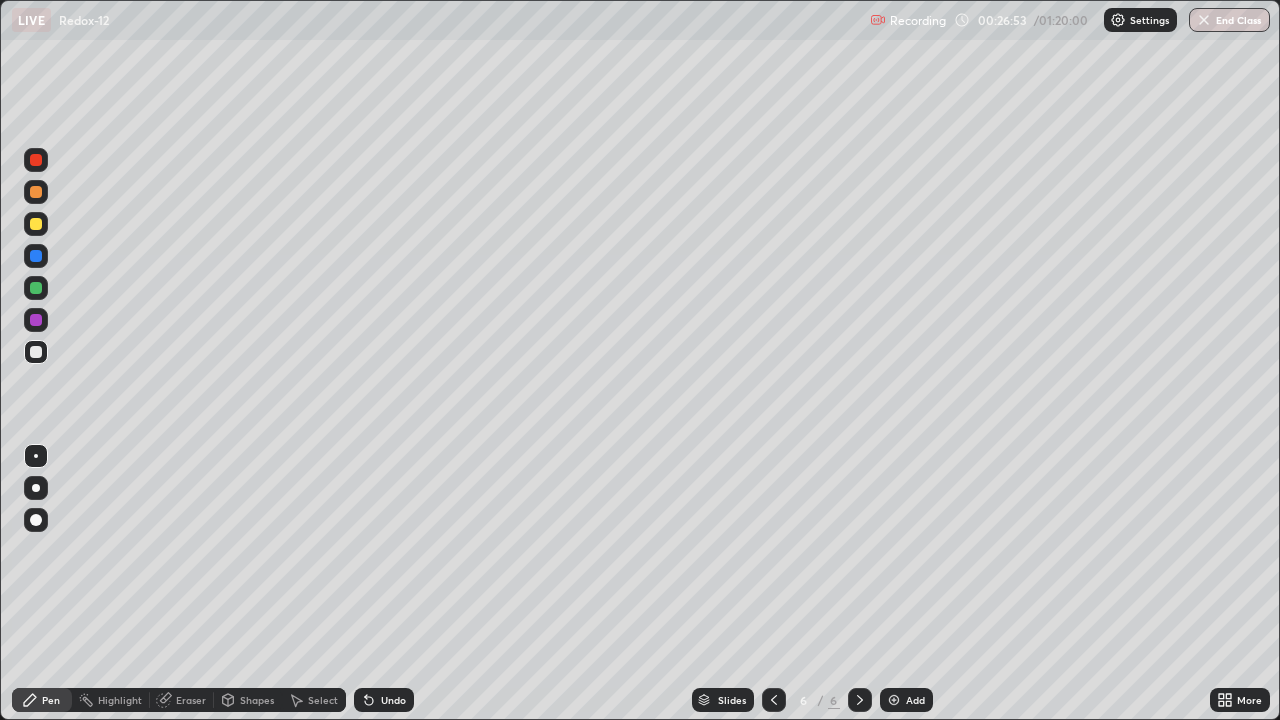 click at bounding box center [36, 288] 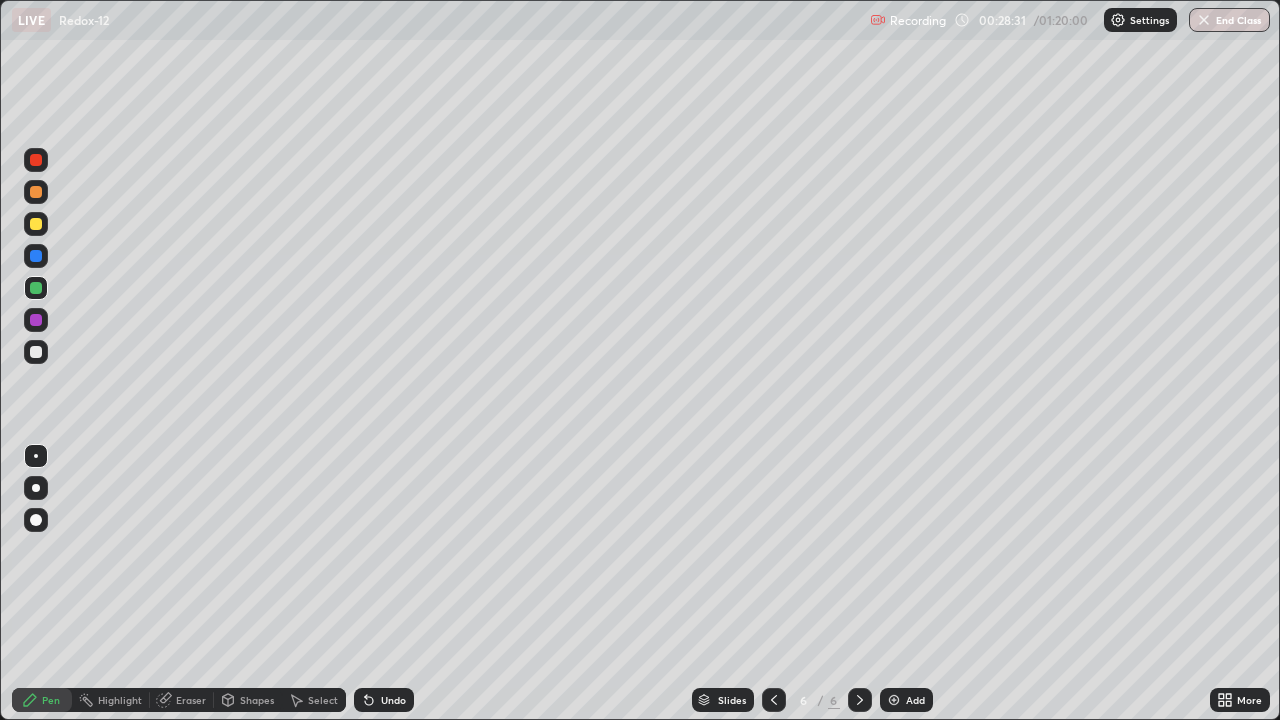 click at bounding box center [894, 700] 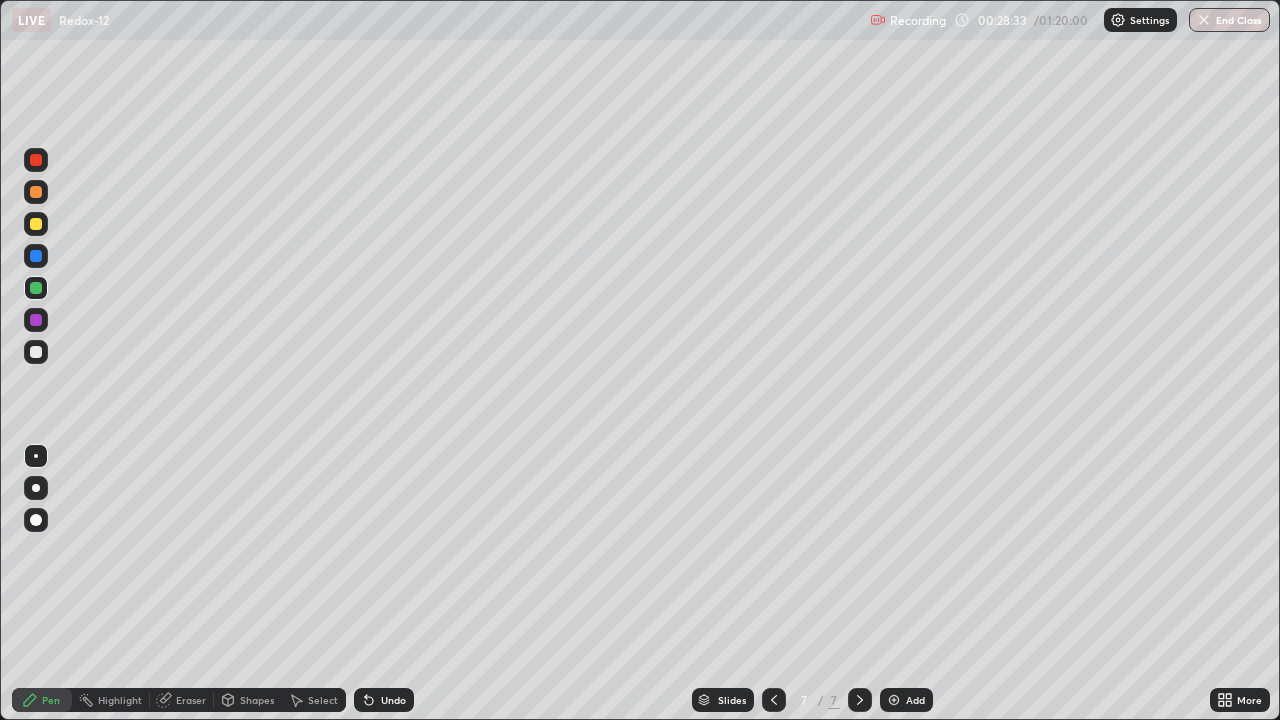 click at bounding box center (36, 352) 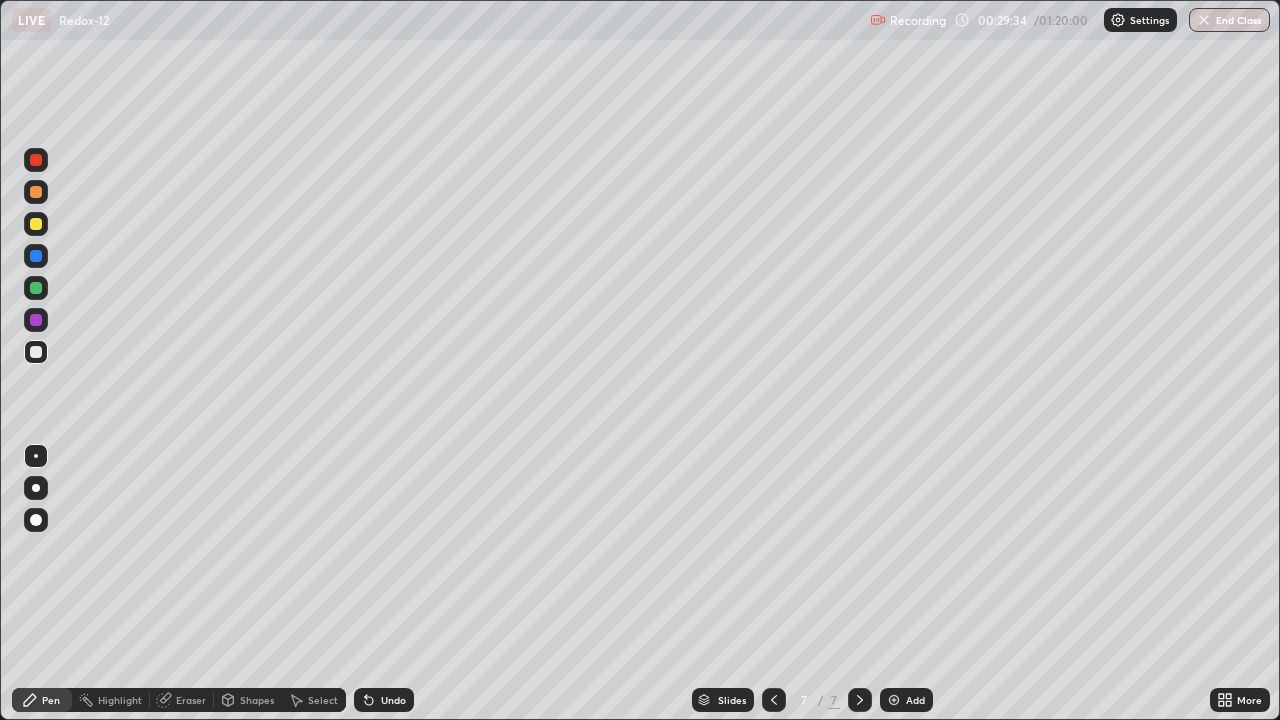 click at bounding box center (894, 700) 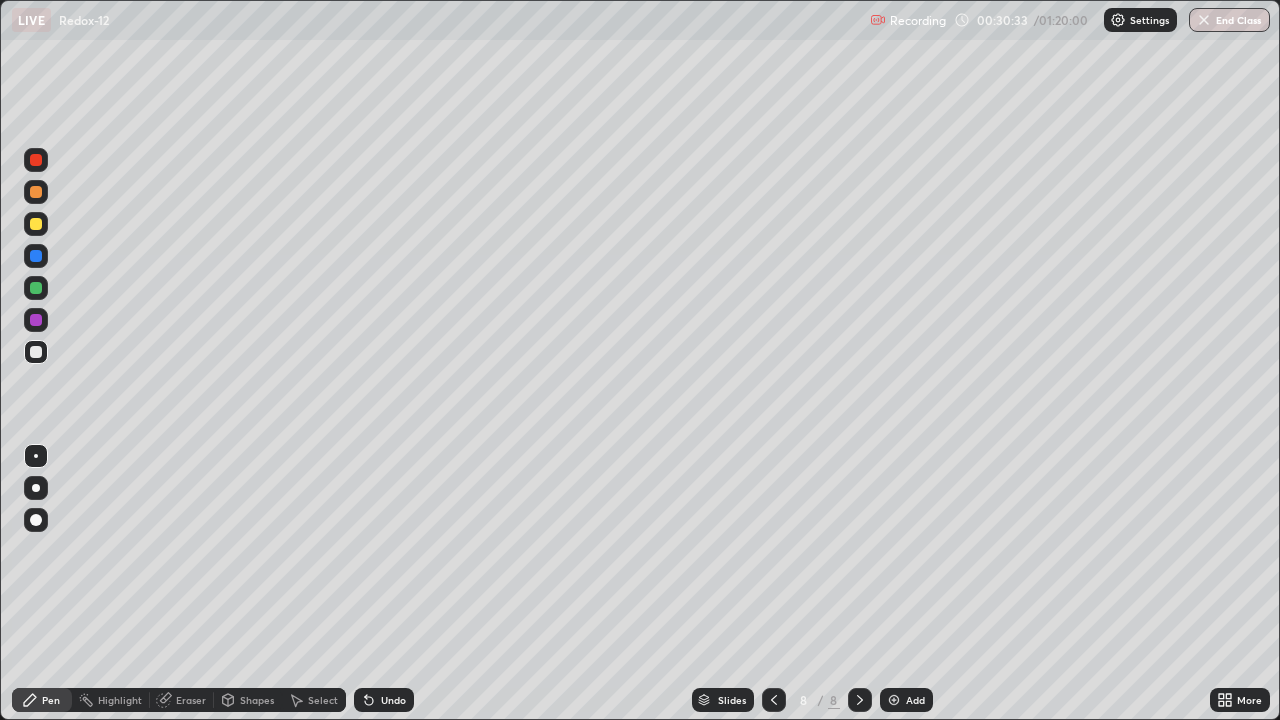 click at bounding box center (36, 224) 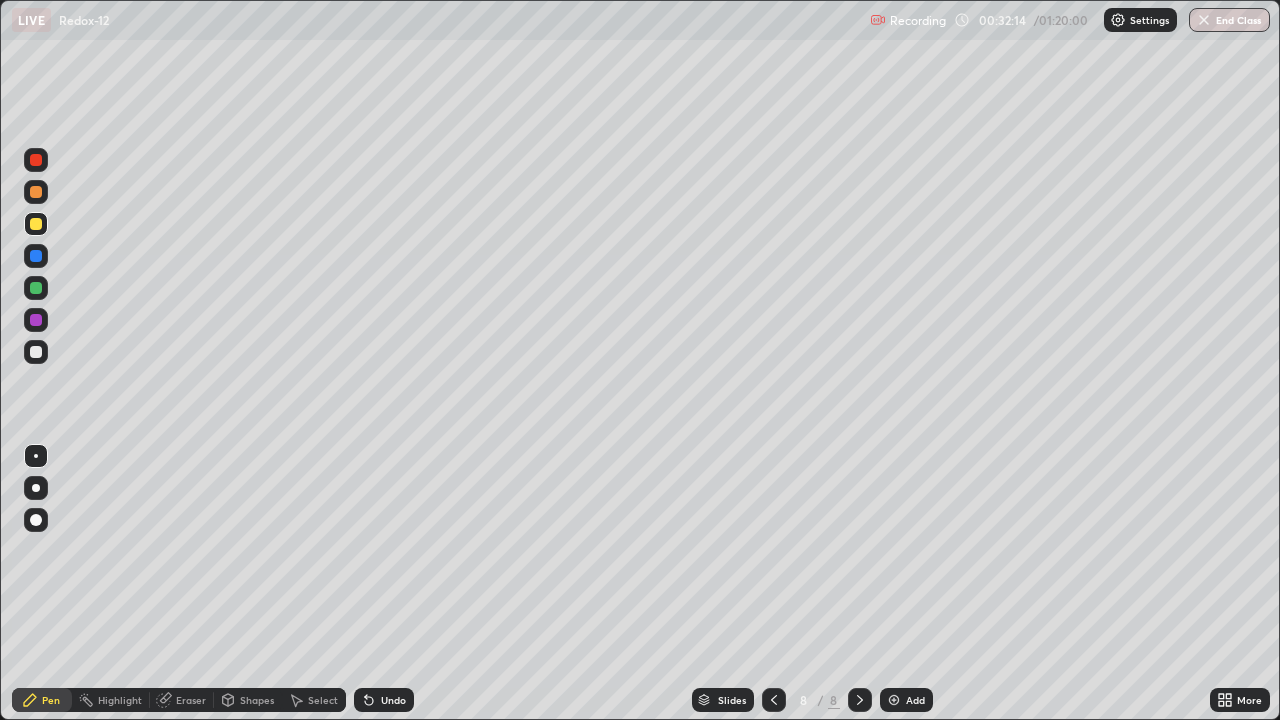 click at bounding box center (36, 352) 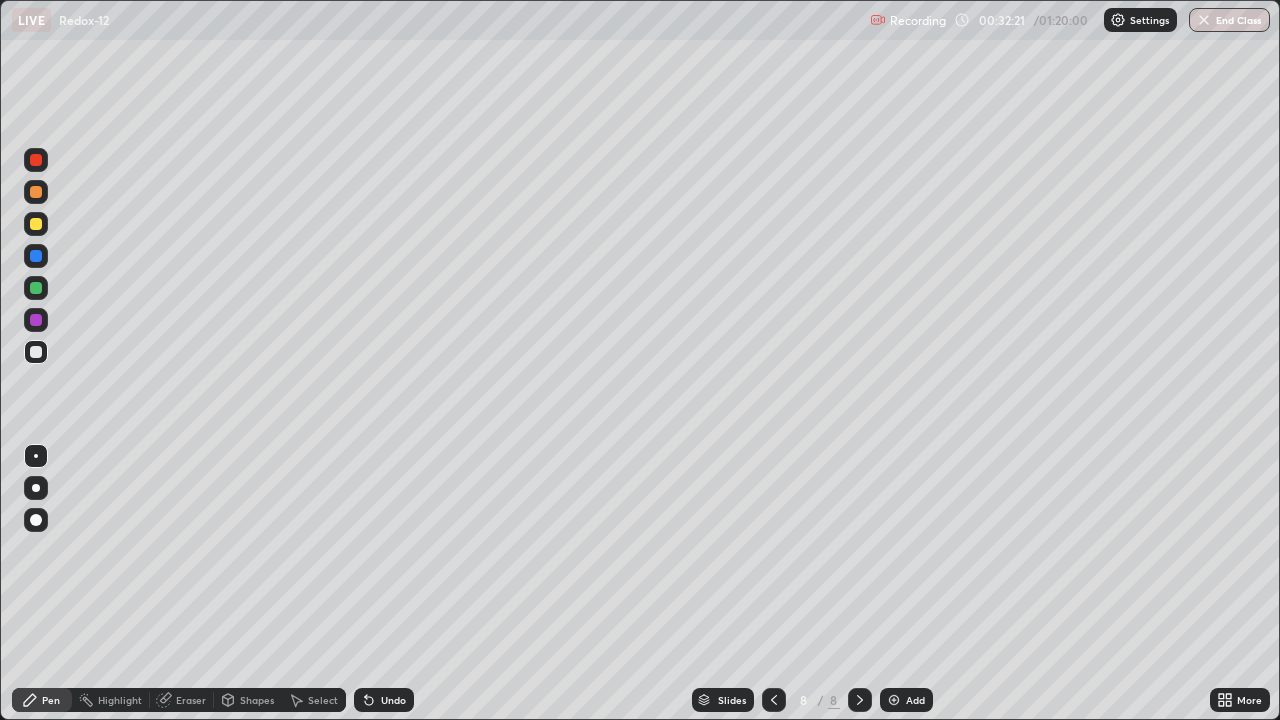 click on "Undo" at bounding box center (393, 700) 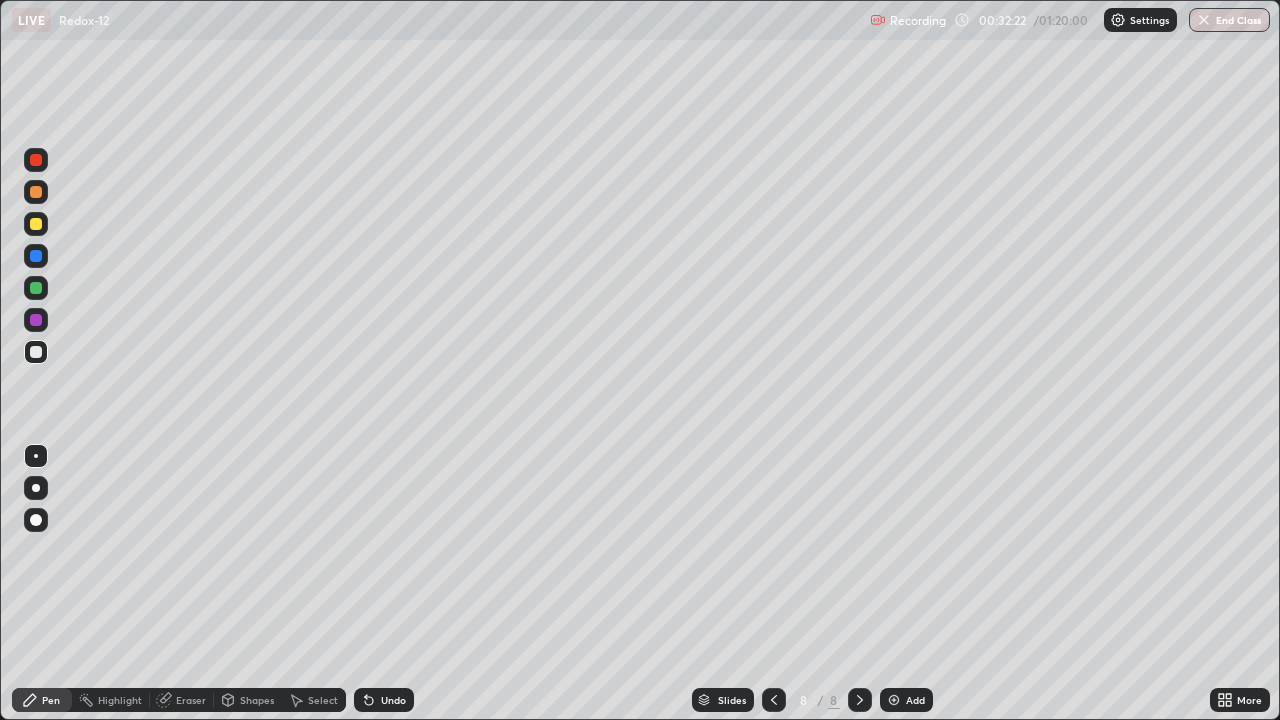 click on "Undo" at bounding box center [384, 700] 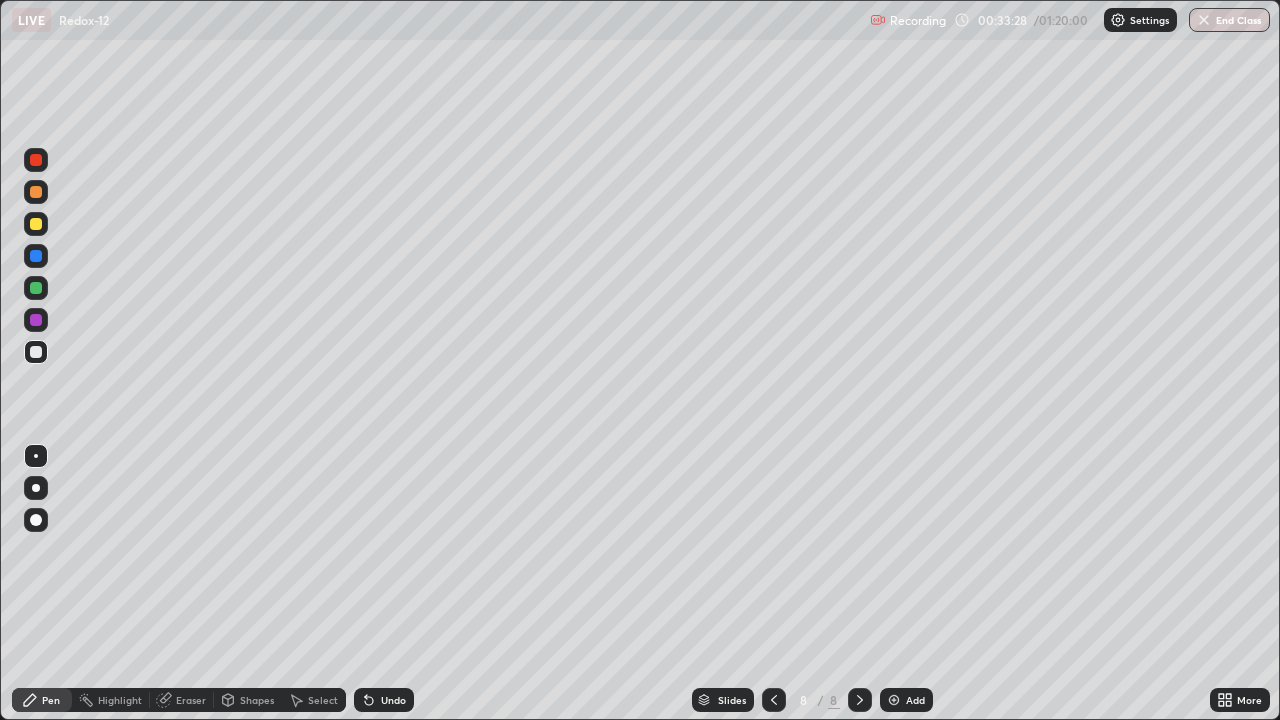 click at bounding box center [894, 700] 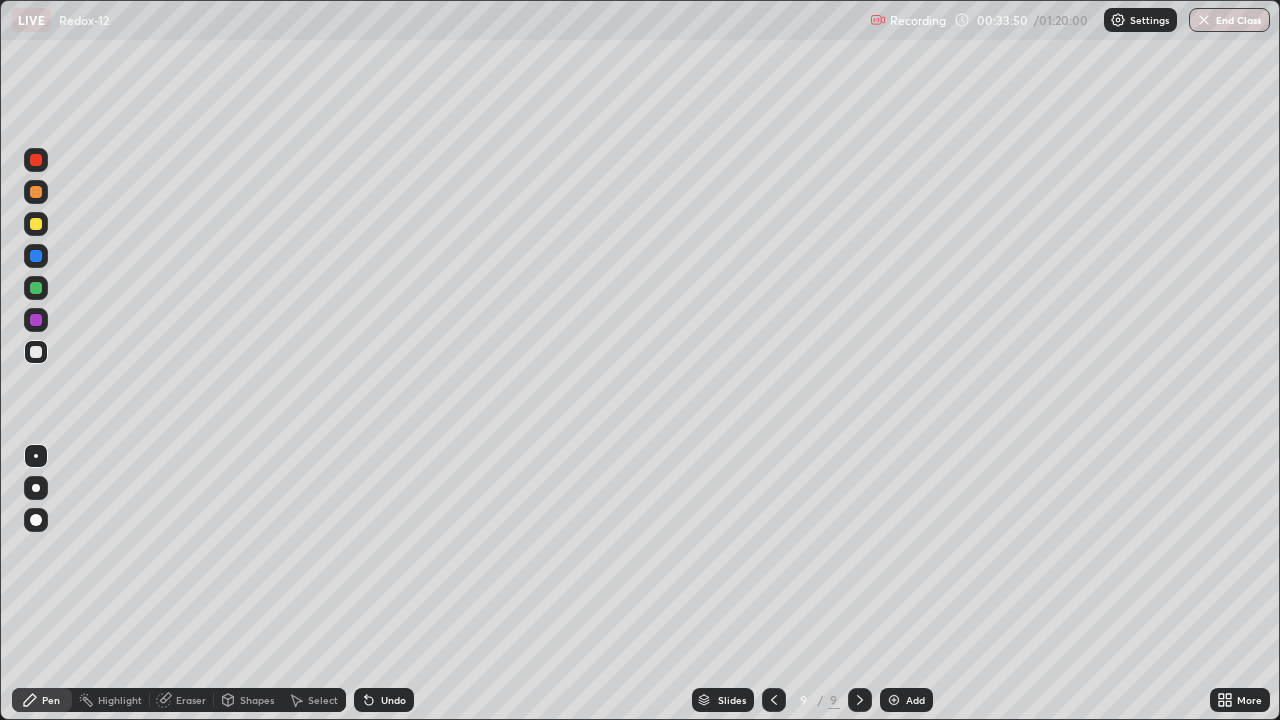 click on "Undo" at bounding box center (384, 700) 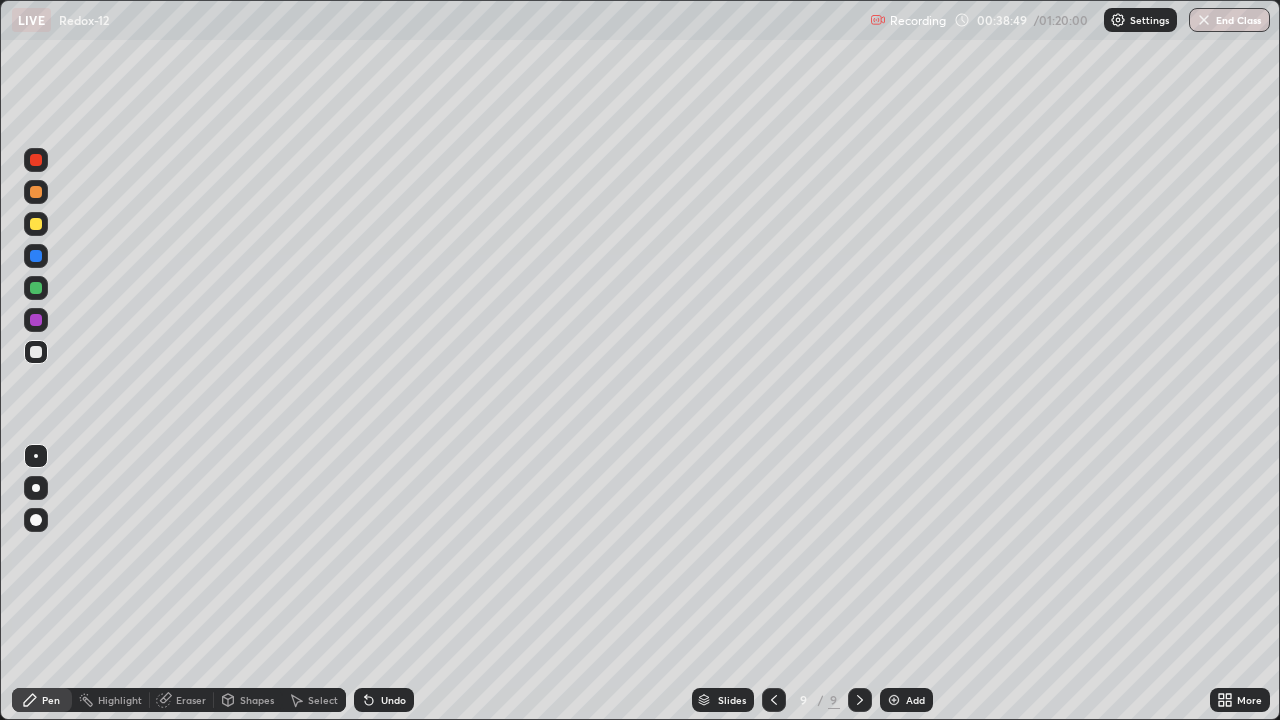 click at bounding box center [36, 352] 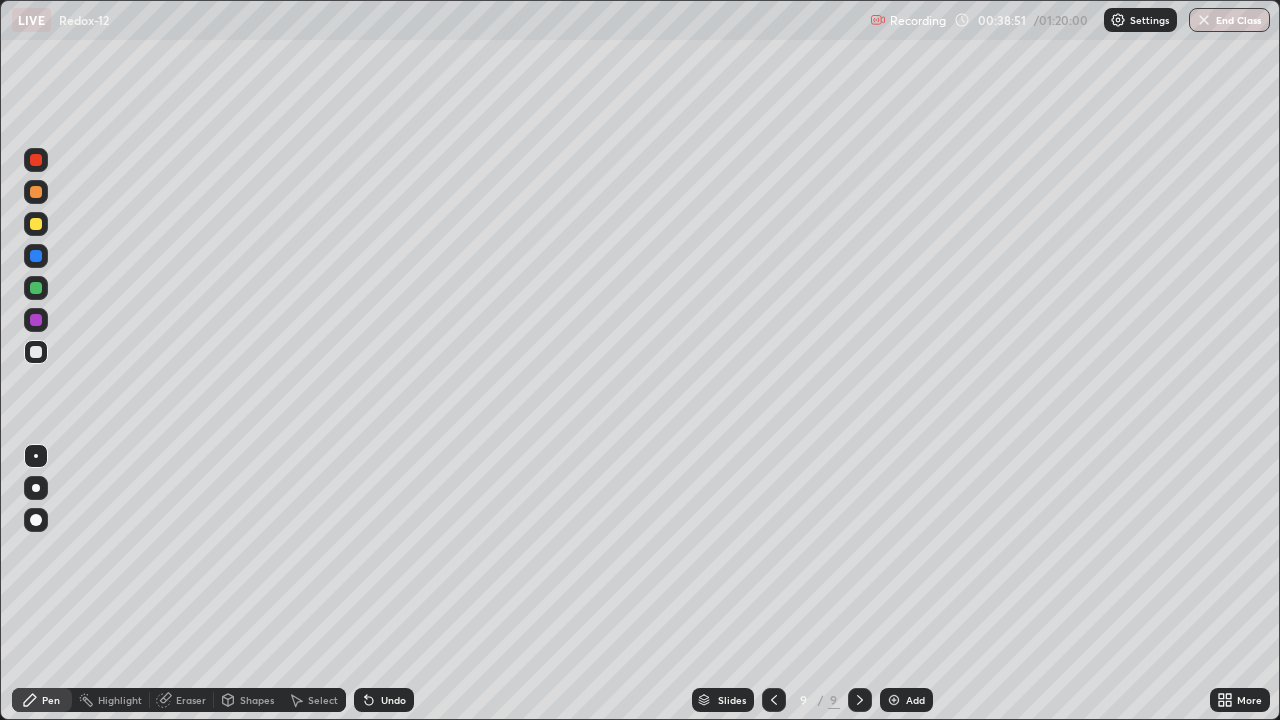 click at bounding box center [894, 700] 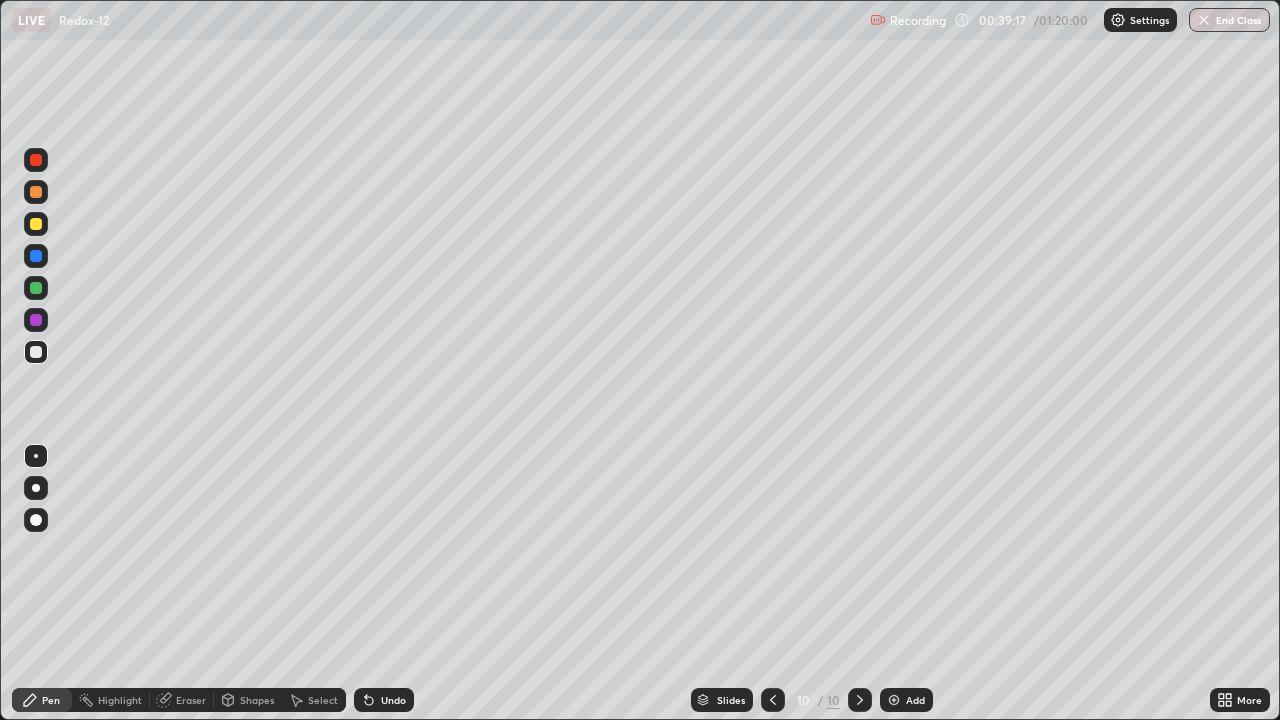 click on "Undo" at bounding box center (393, 700) 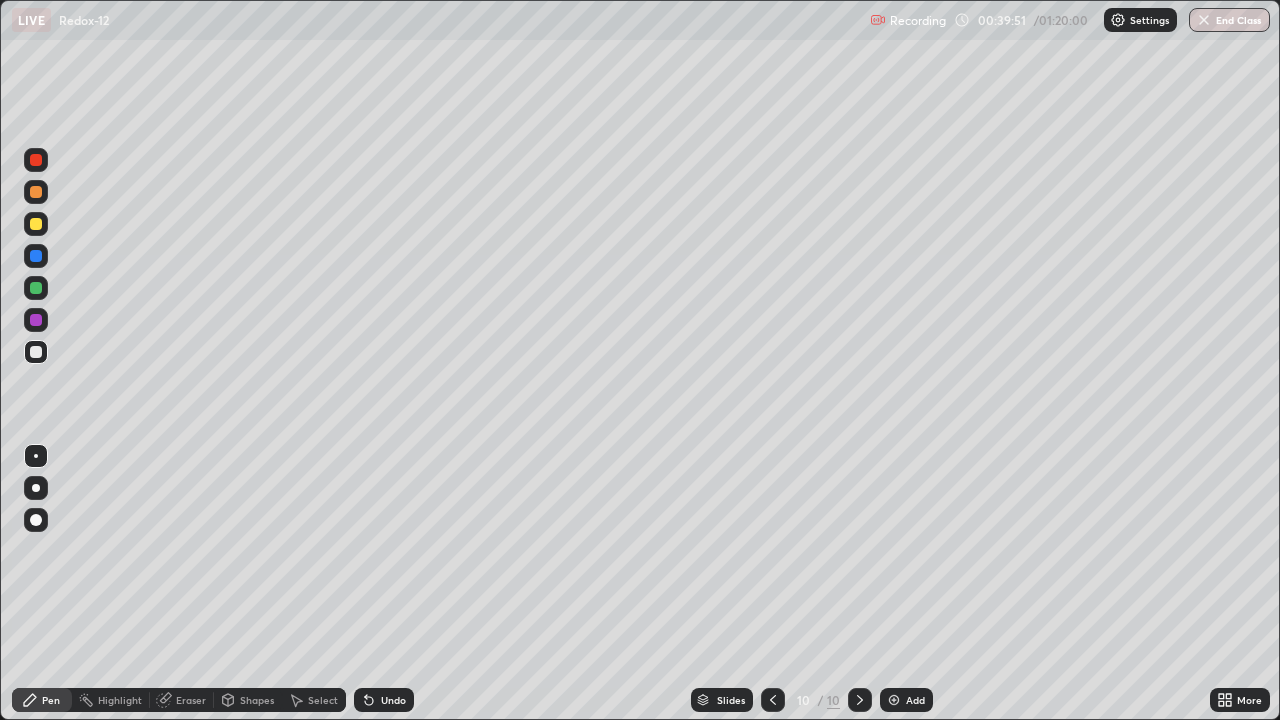 click on "Eraser" at bounding box center [191, 700] 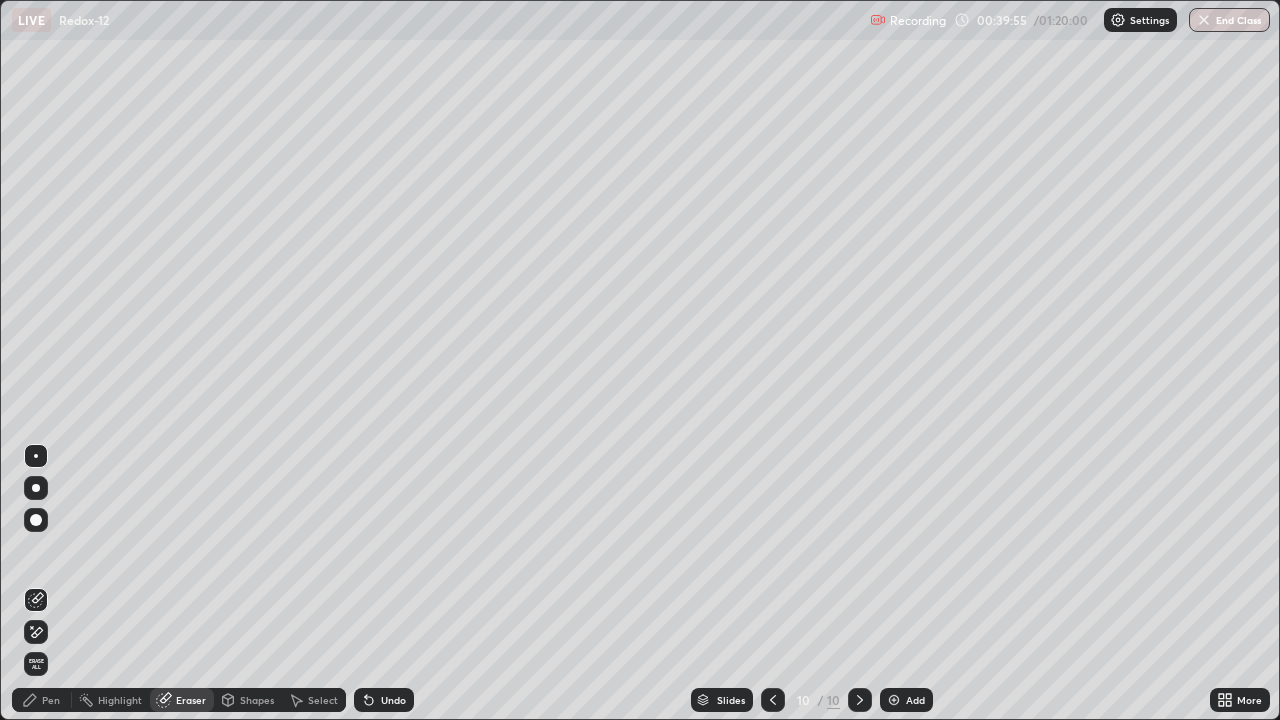 click on "Pen" at bounding box center [51, 700] 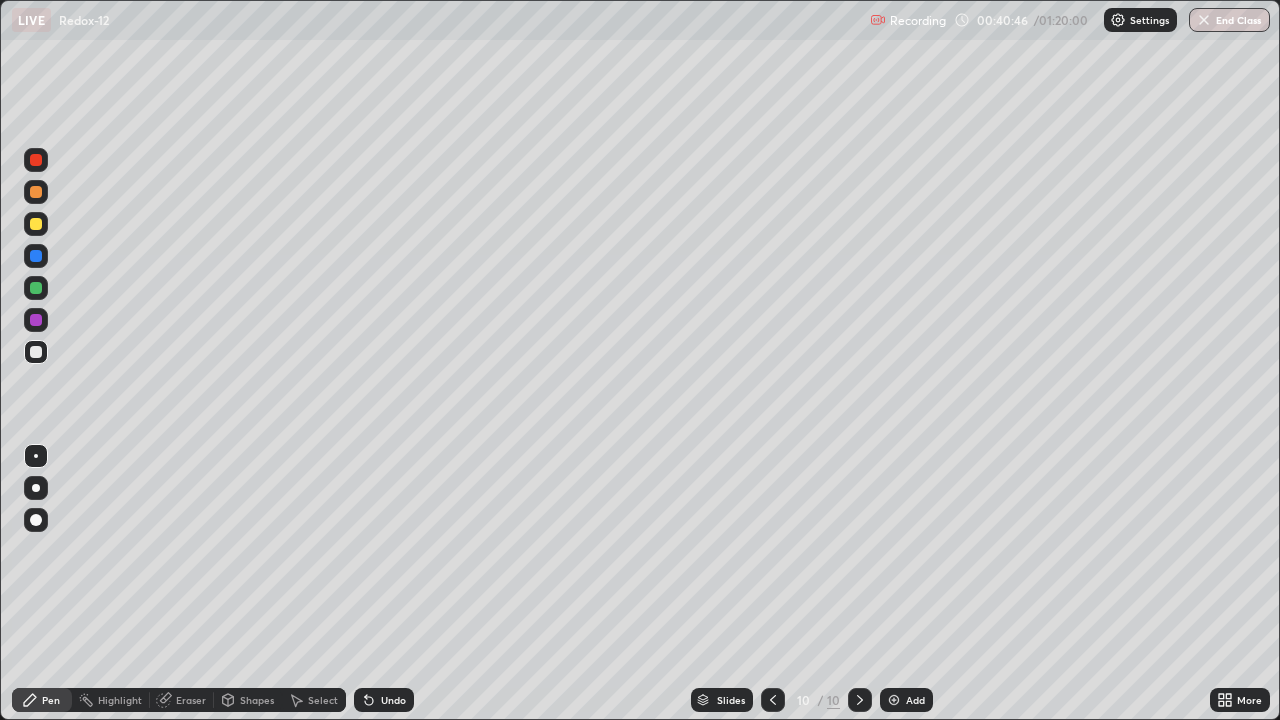 click at bounding box center [36, 224] 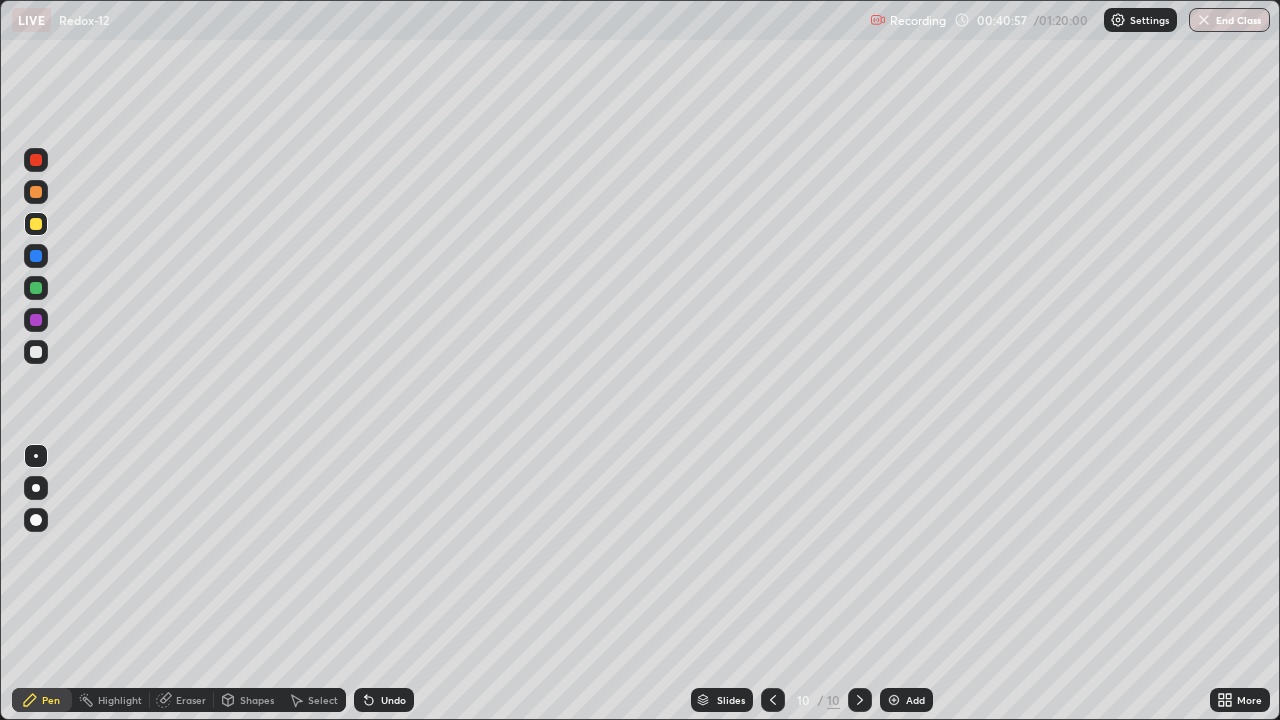 click 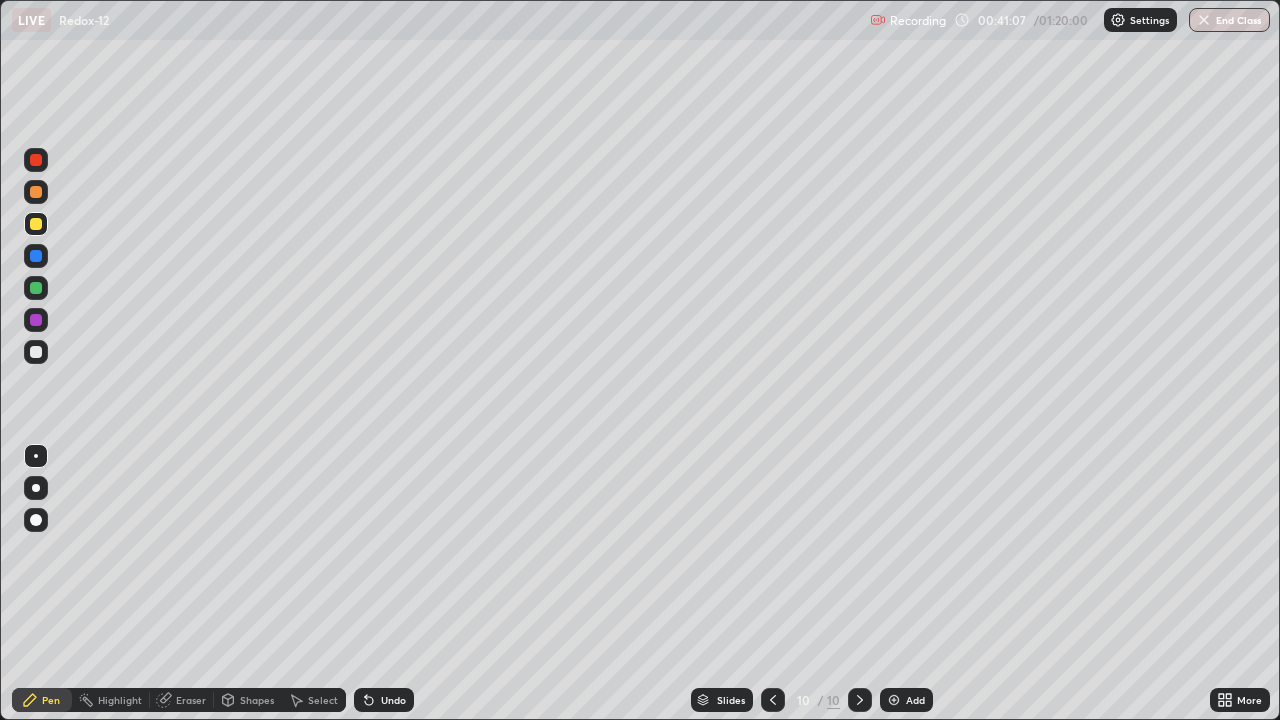click at bounding box center [894, 700] 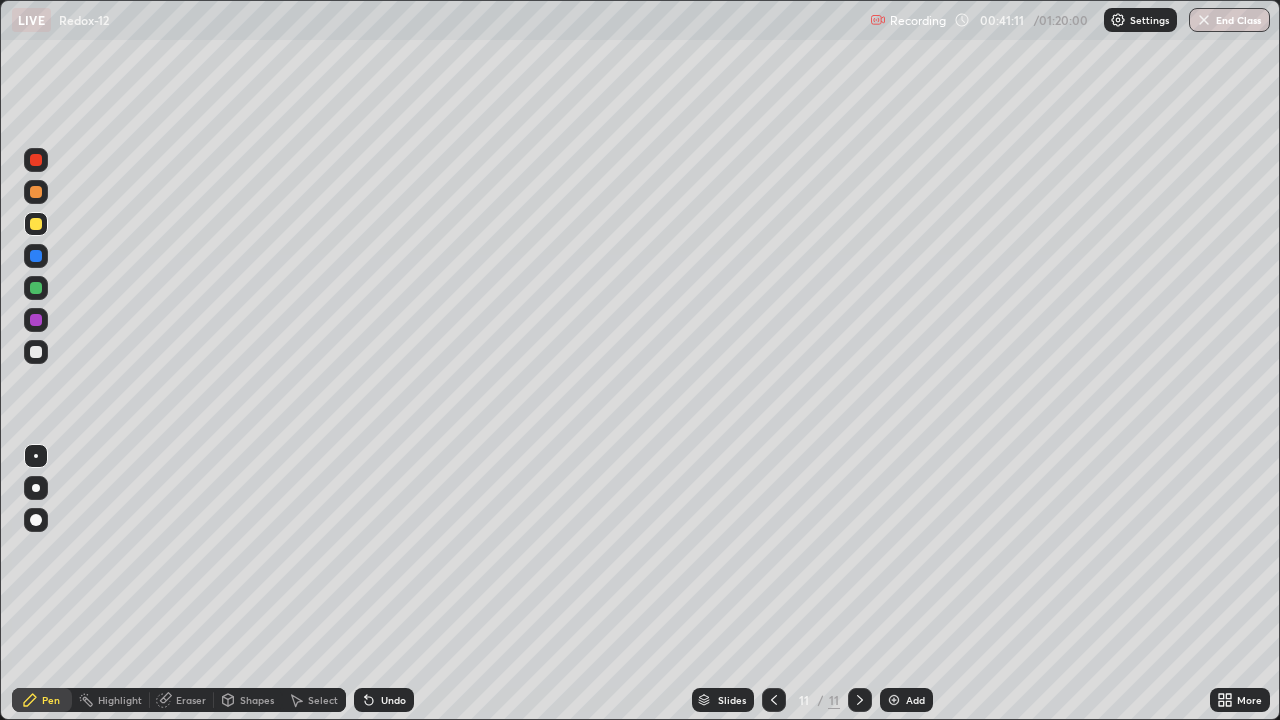 click on "Undo" at bounding box center (393, 700) 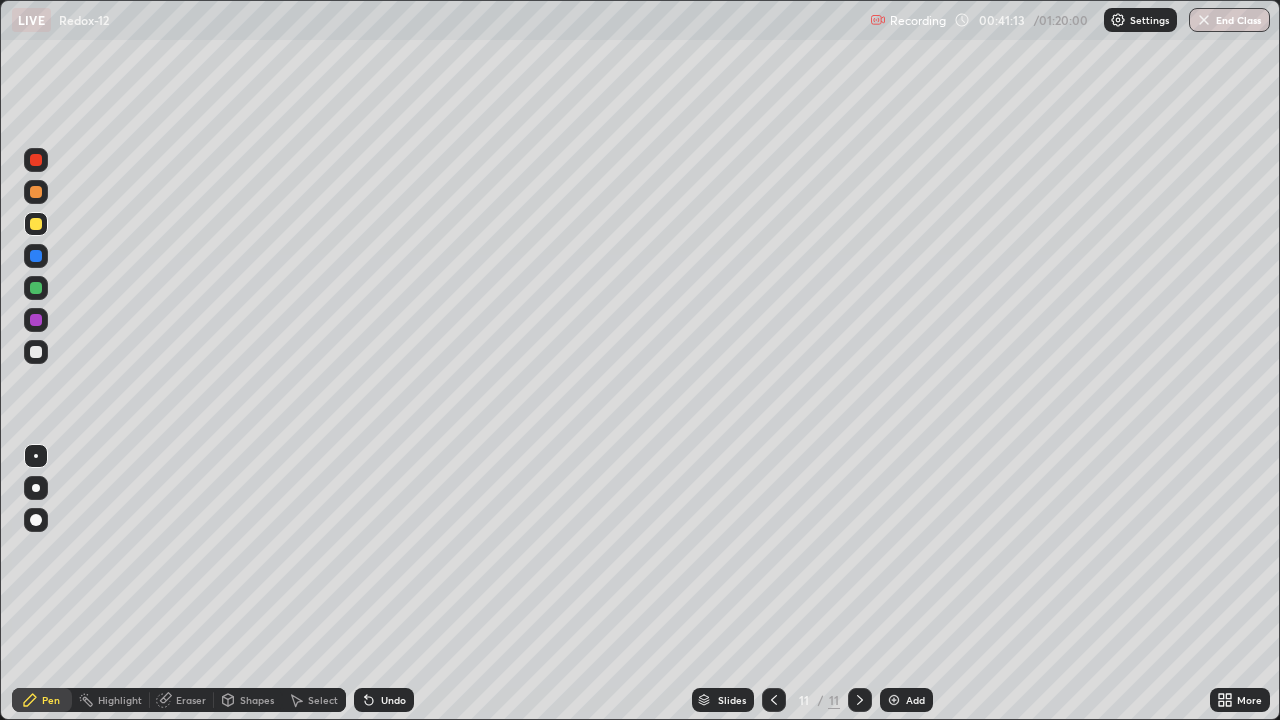 click at bounding box center (36, 352) 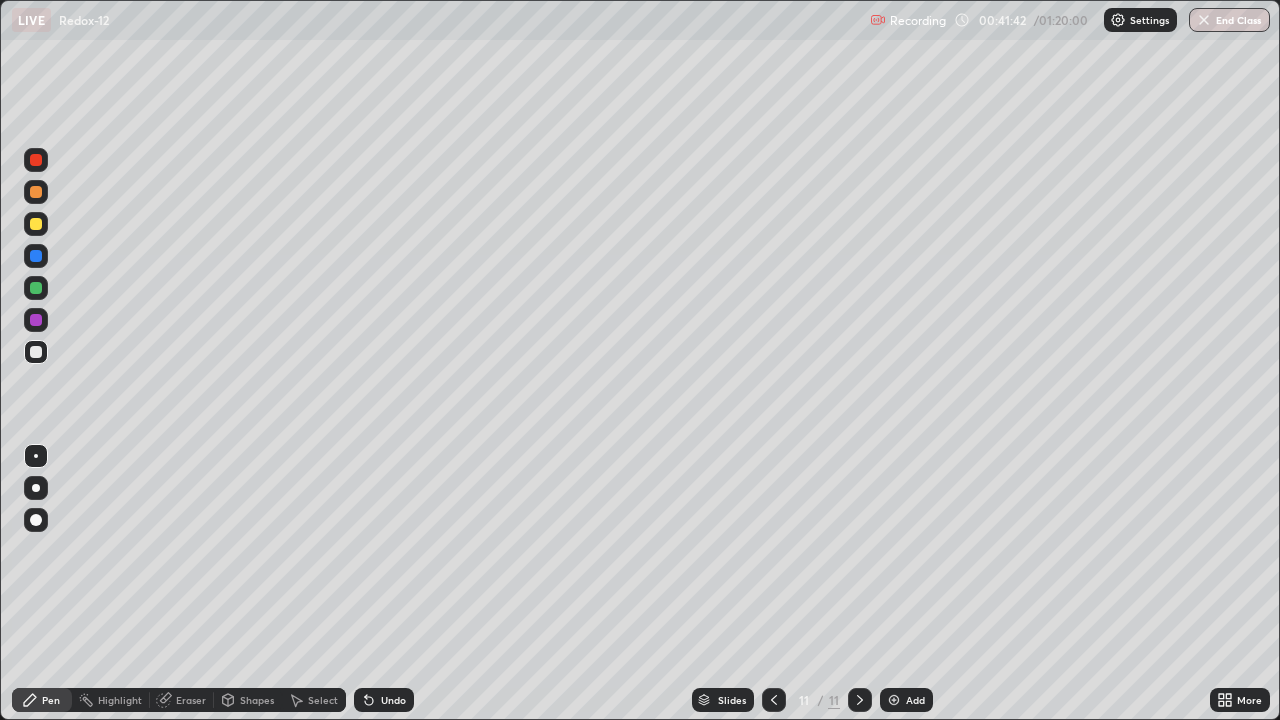 click at bounding box center [36, 224] 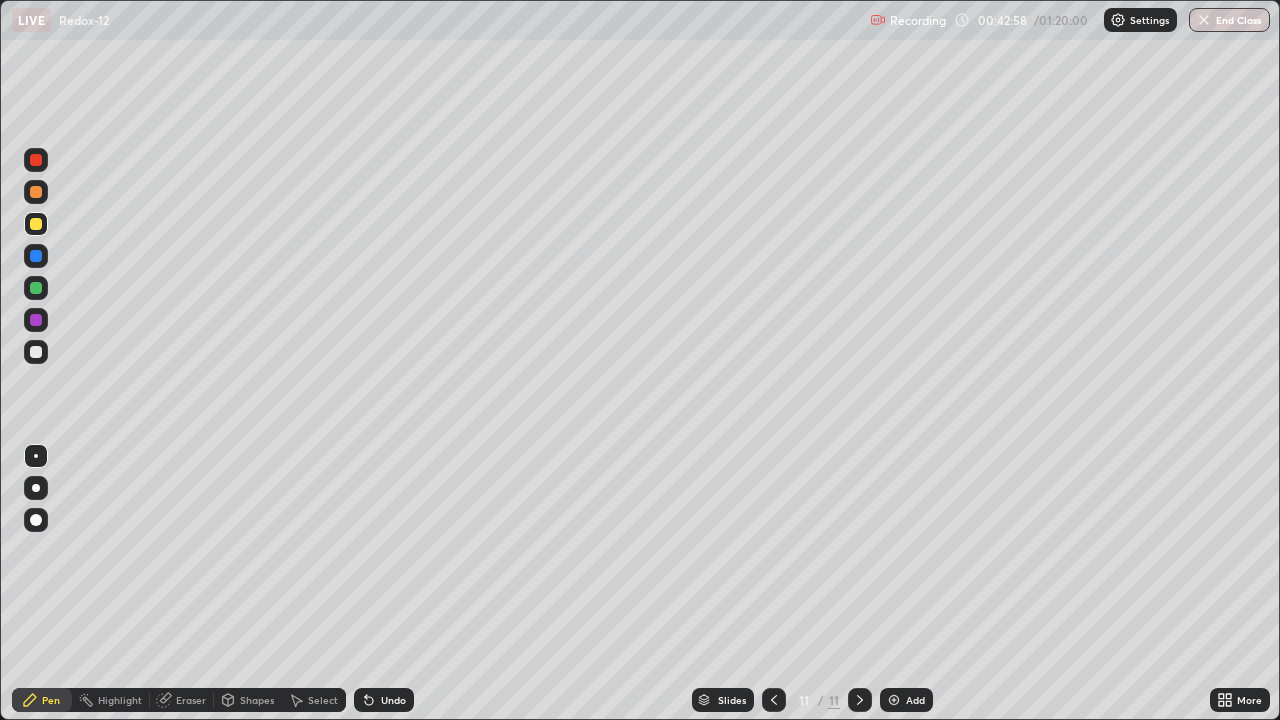 click at bounding box center (774, 700) 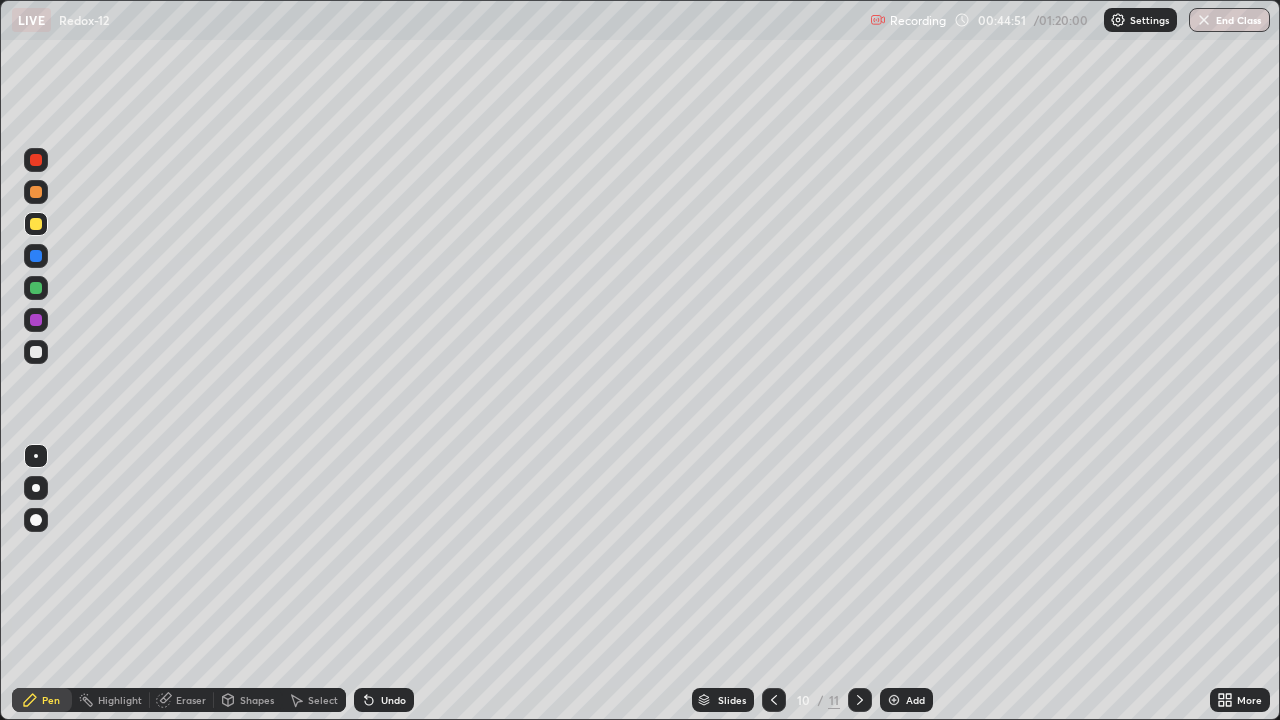 click at bounding box center [36, 224] 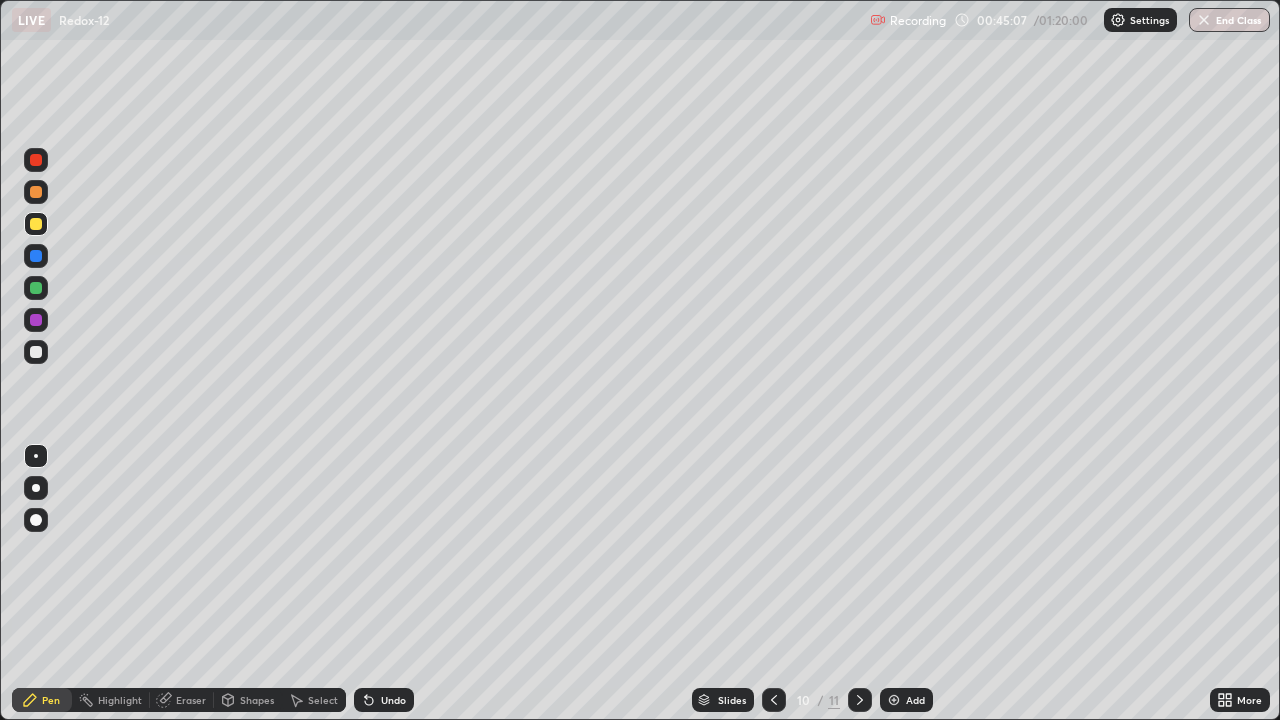 click on "Undo" at bounding box center (393, 700) 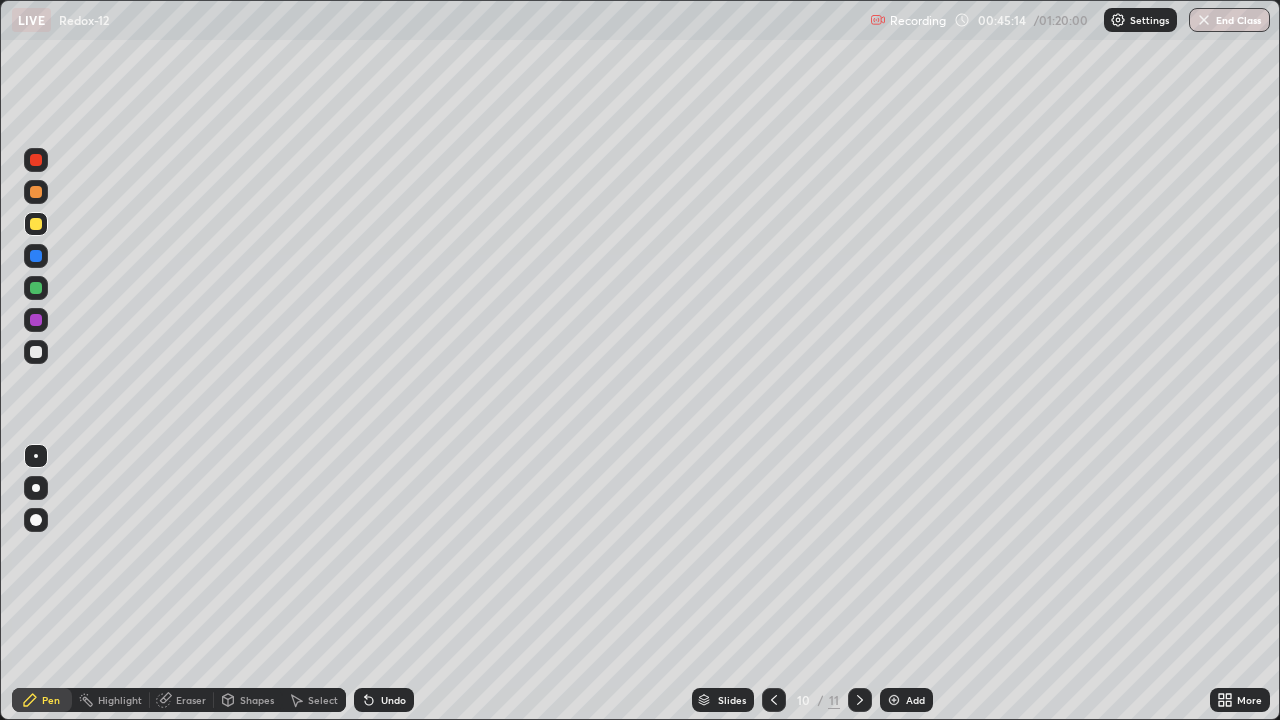 click at bounding box center [894, 700] 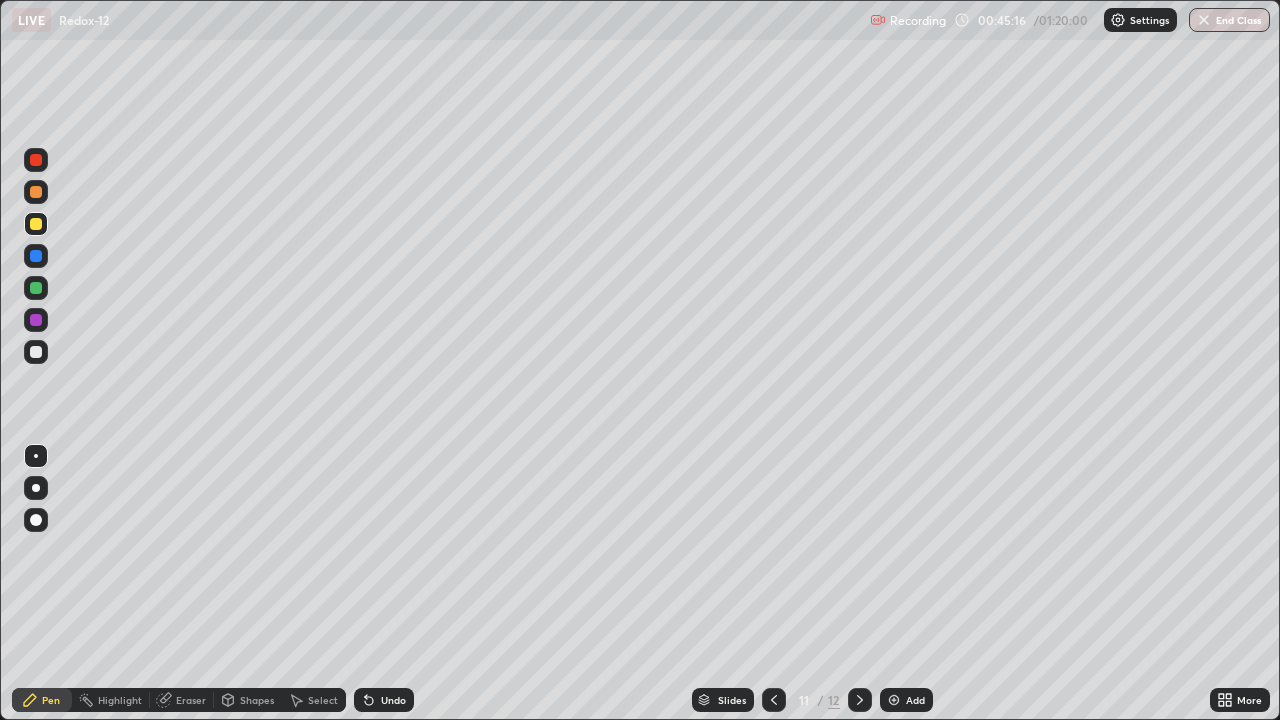click at bounding box center [36, 352] 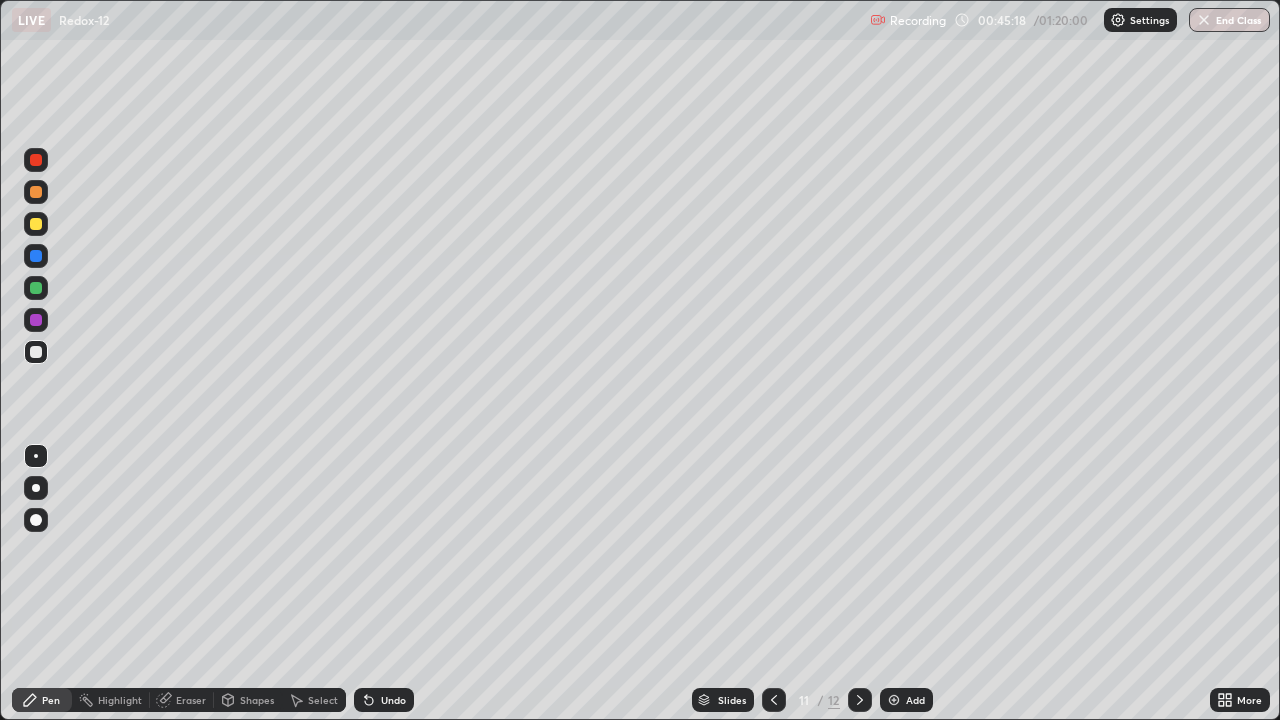 click 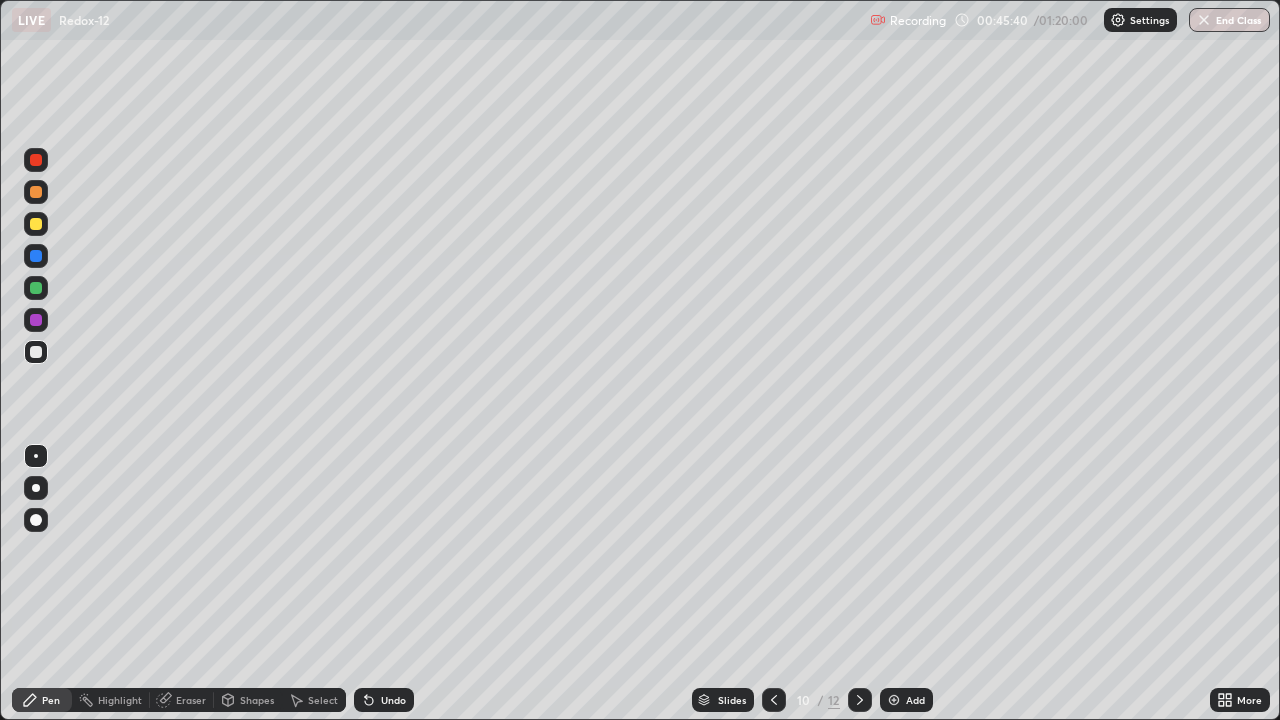 click 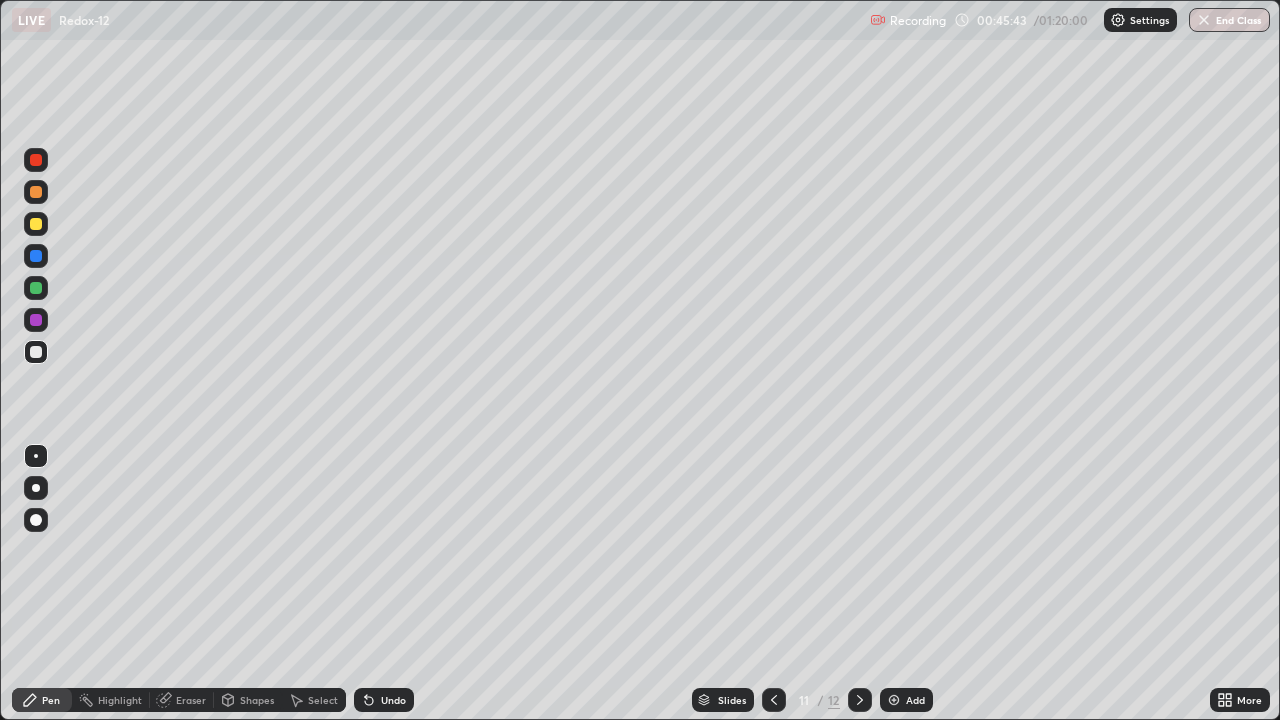 click at bounding box center (36, 352) 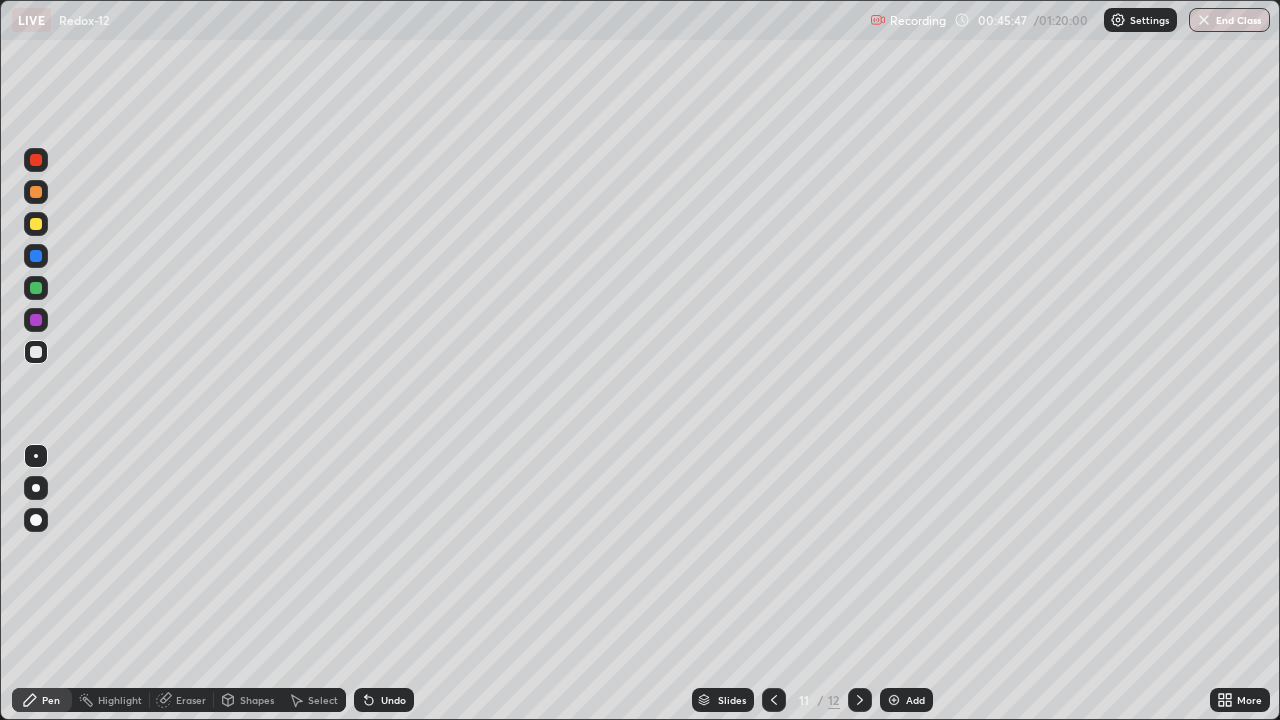 click 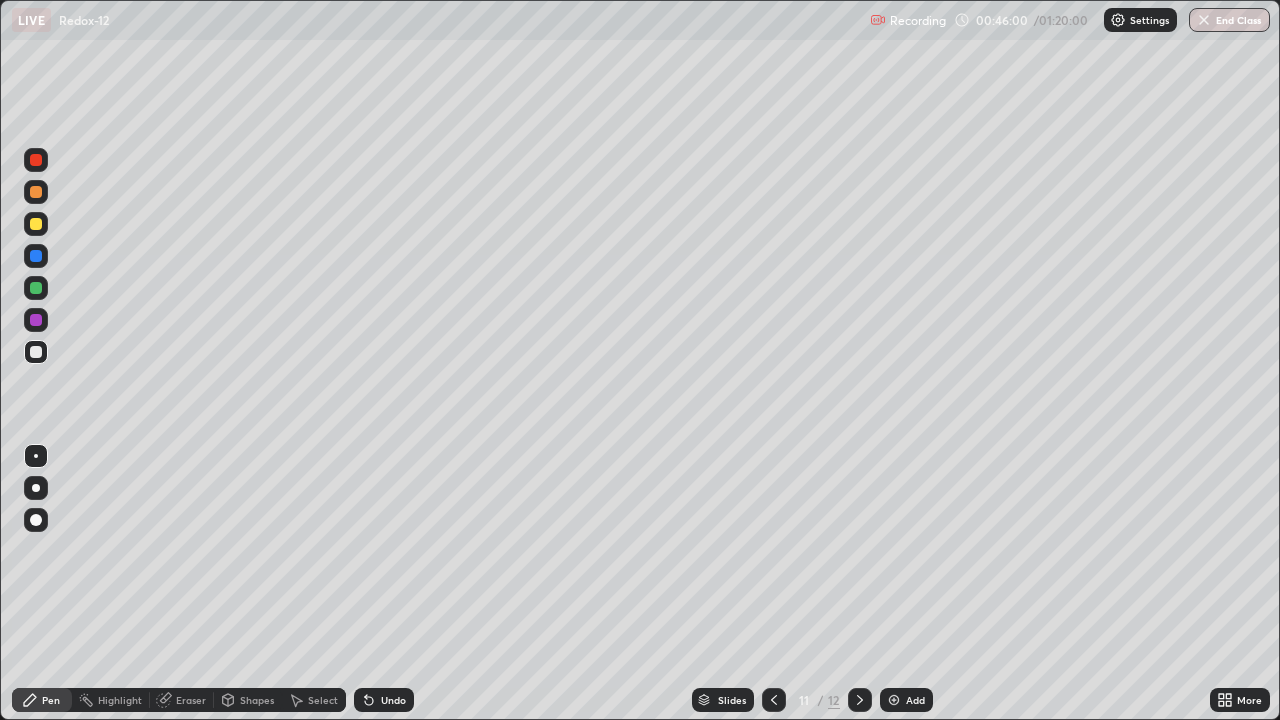 click at bounding box center [36, 224] 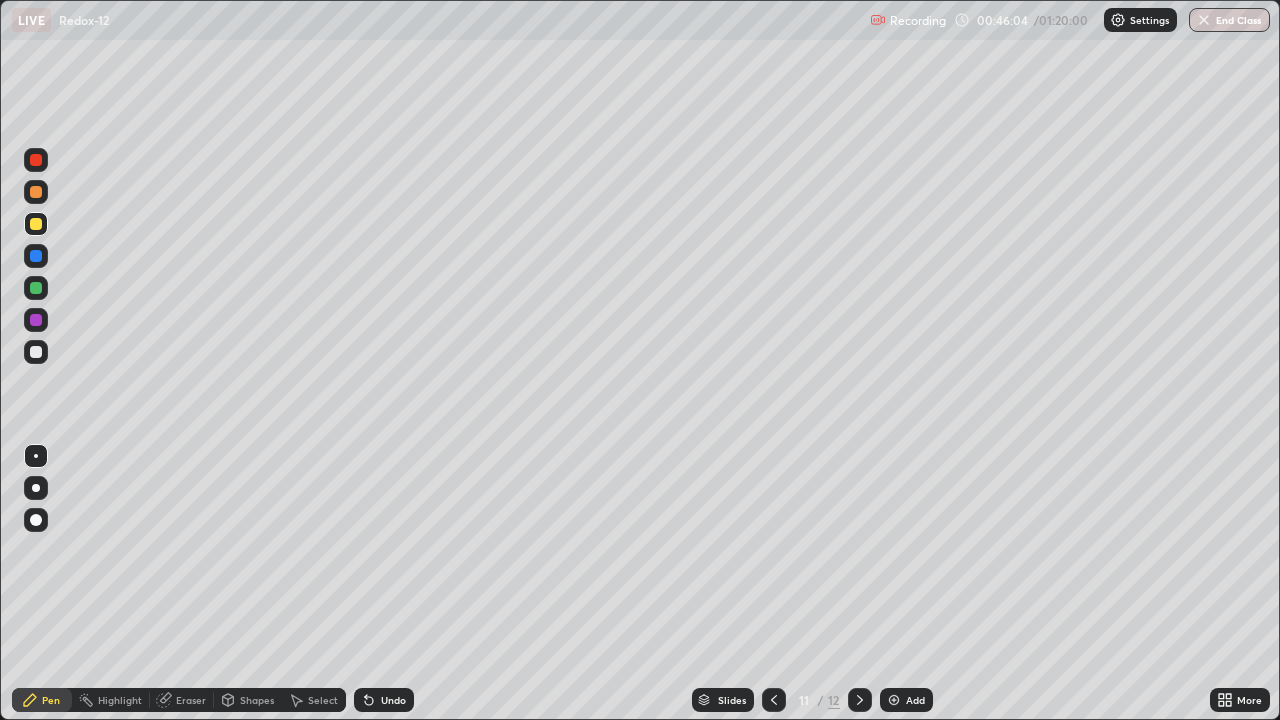 click at bounding box center [36, 352] 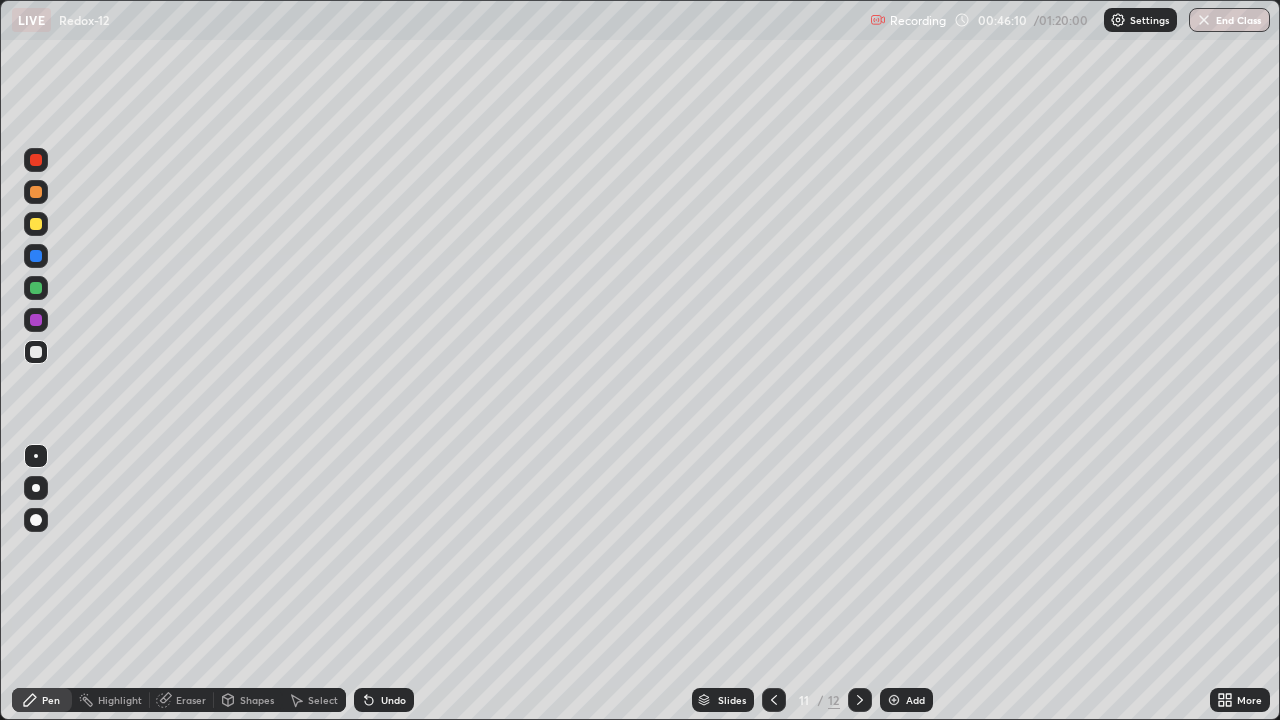 click at bounding box center (36, 224) 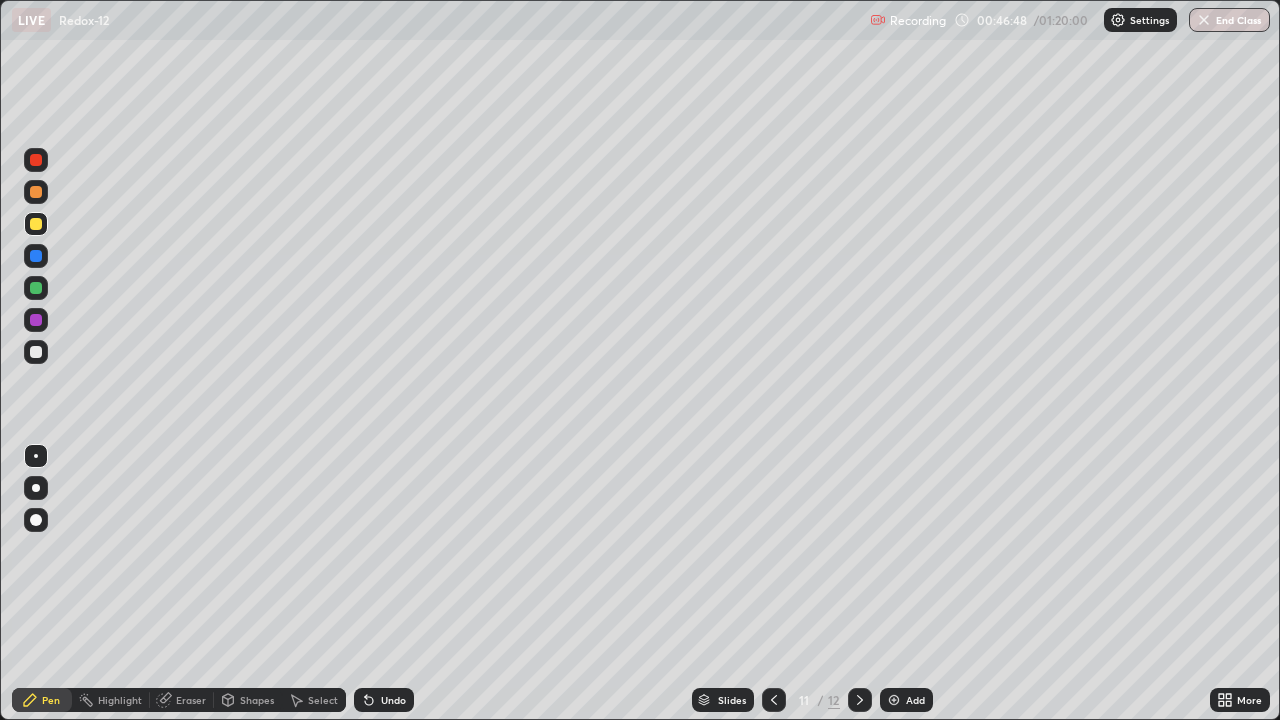click at bounding box center (36, 352) 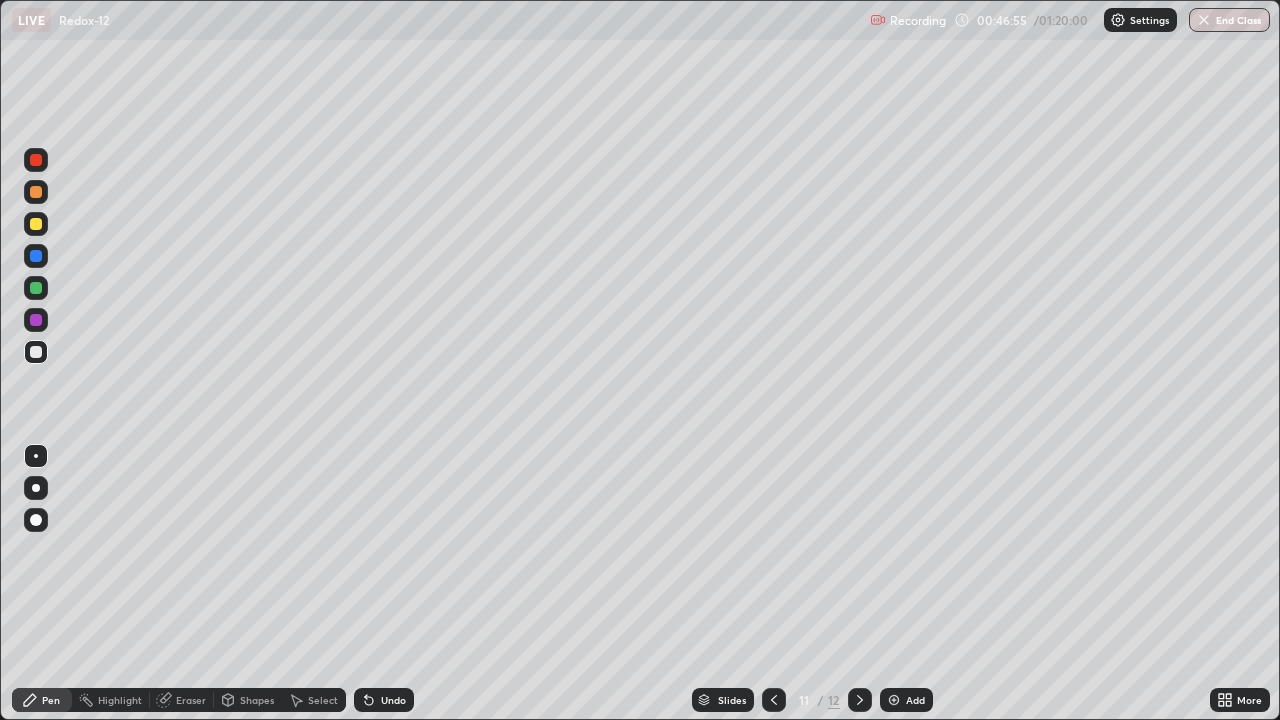 click 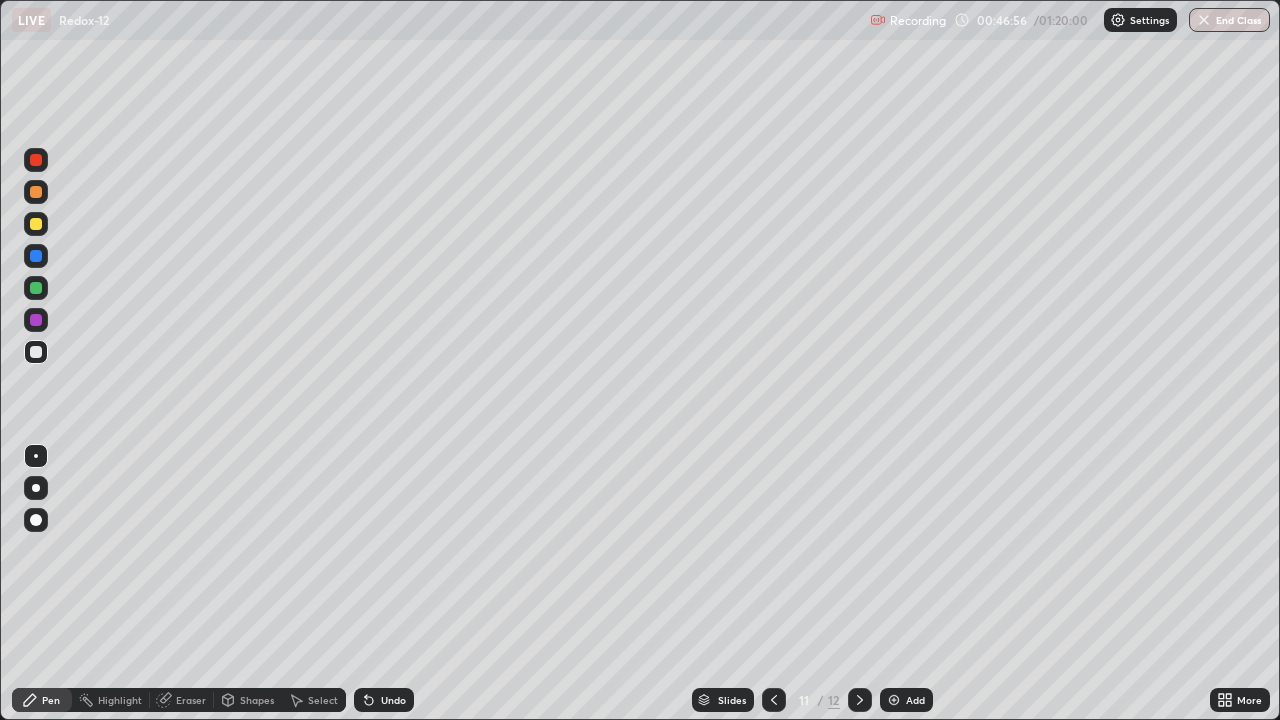 click 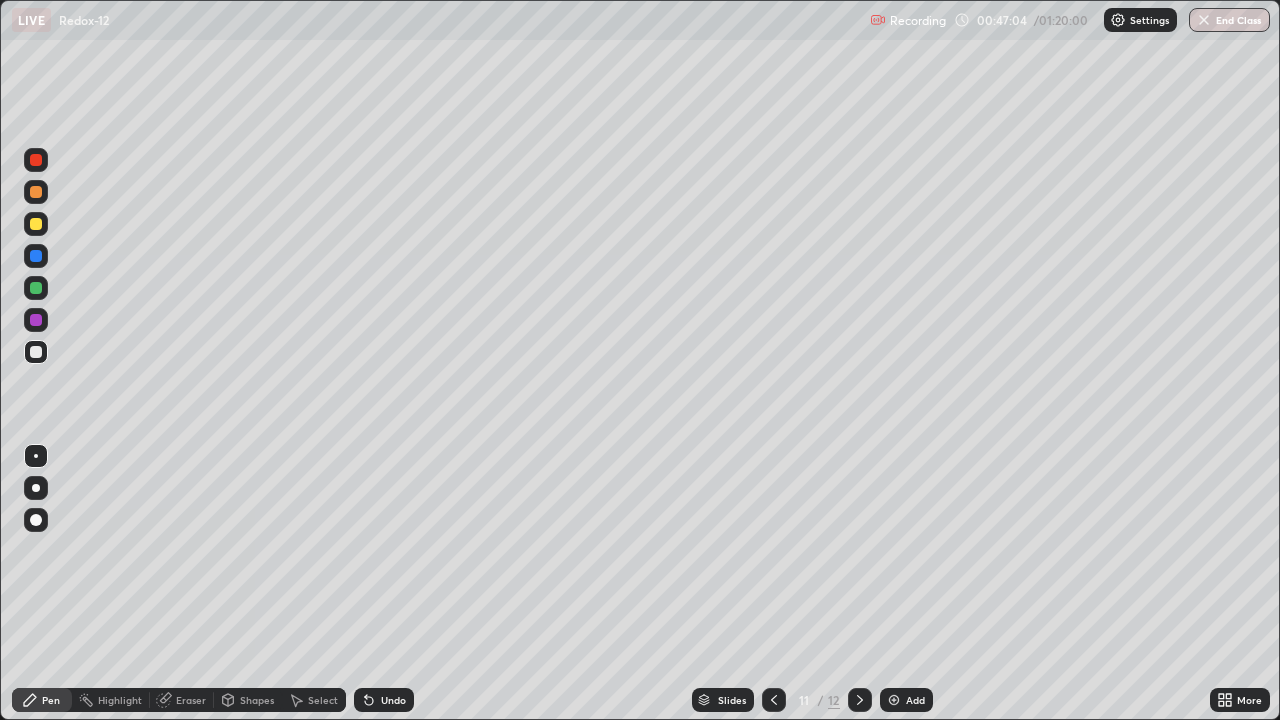 click on "Undo" at bounding box center [384, 700] 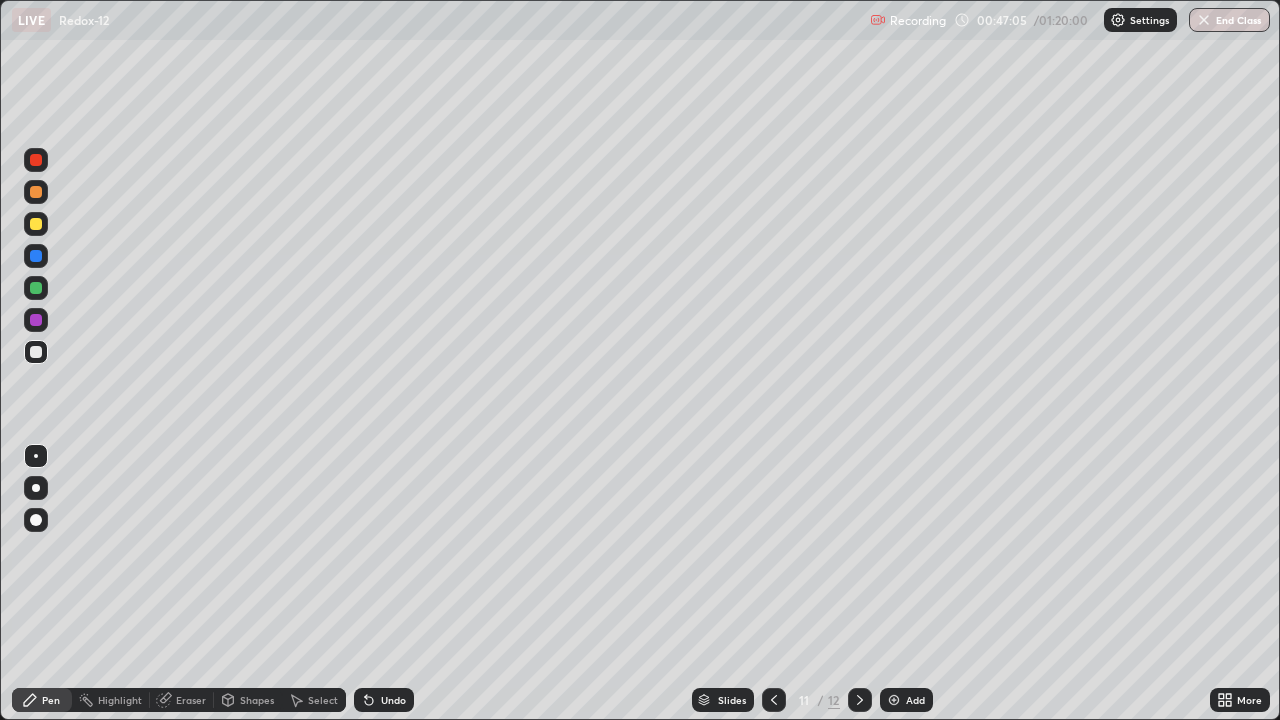 click on "Undo" at bounding box center (384, 700) 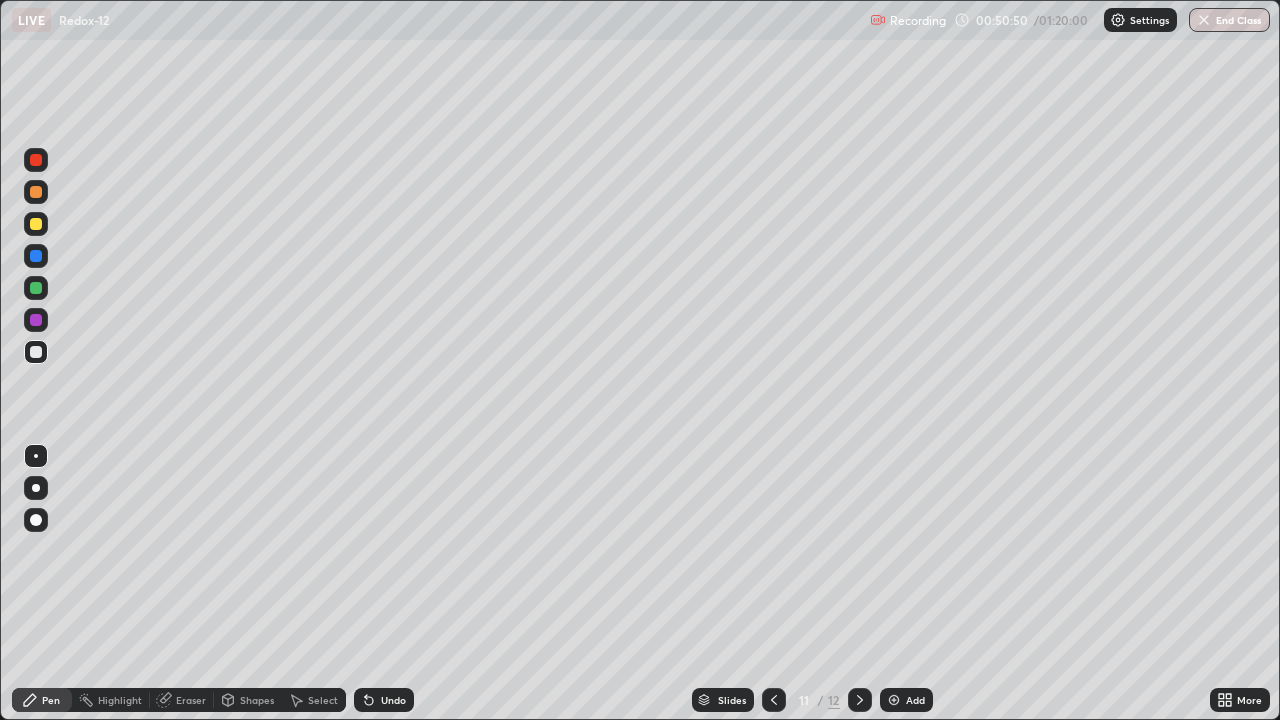 click at bounding box center [894, 700] 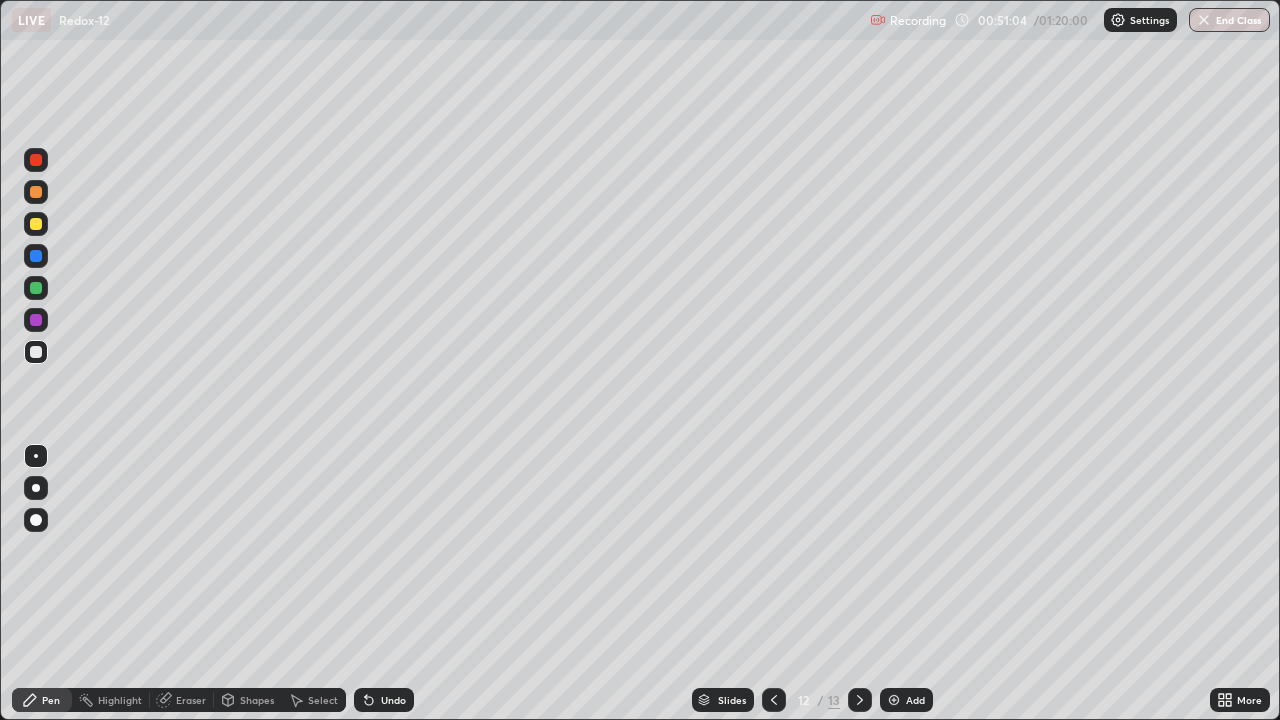 click at bounding box center [36, 352] 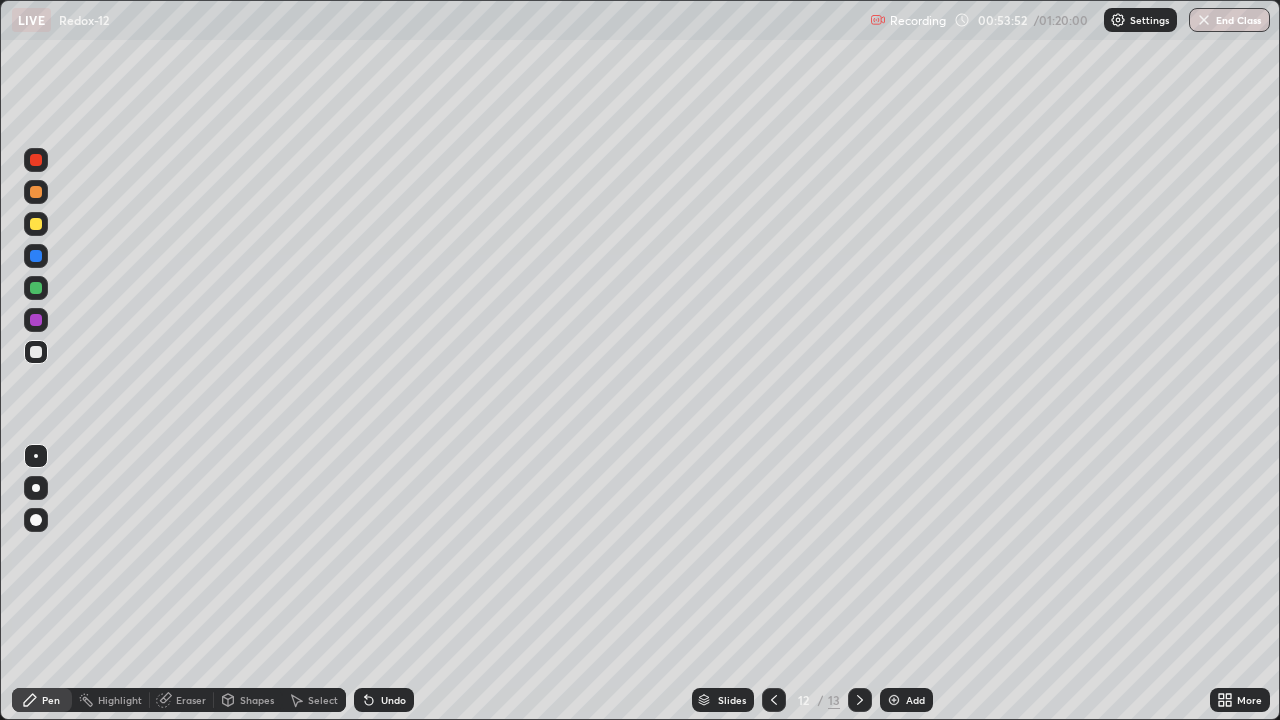 click at bounding box center (36, 224) 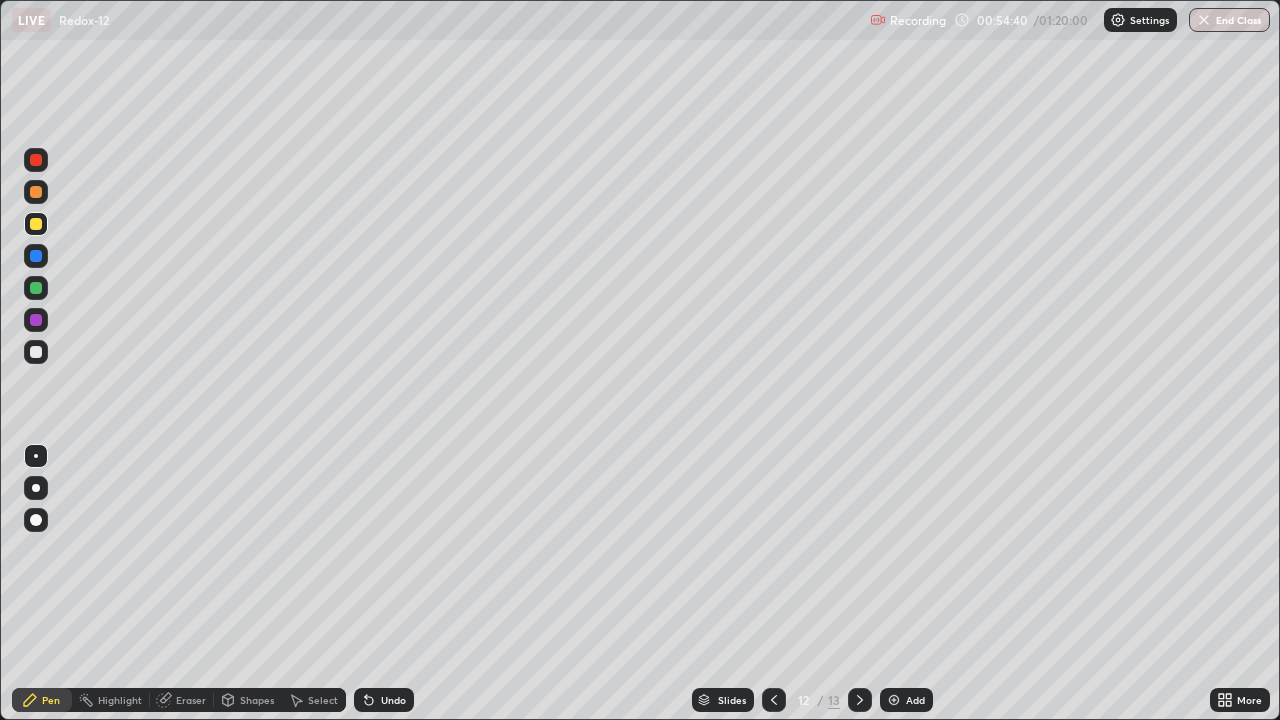 click 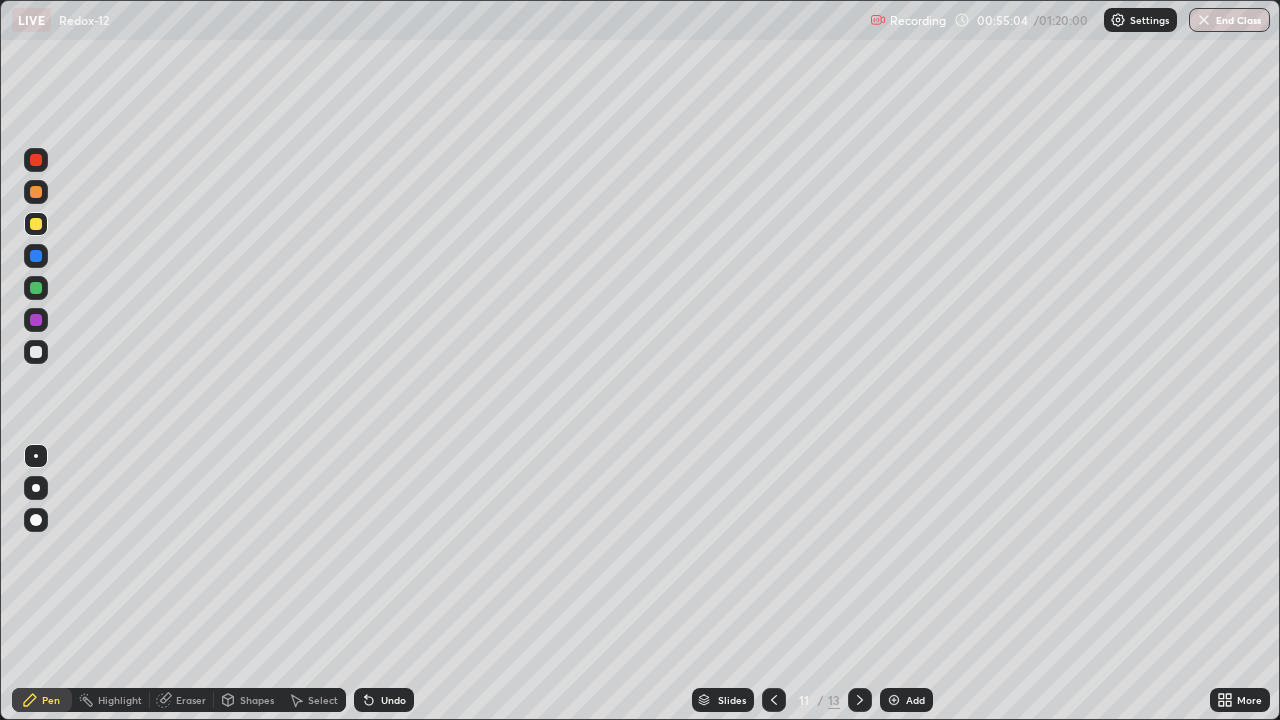 click at bounding box center [860, 700] 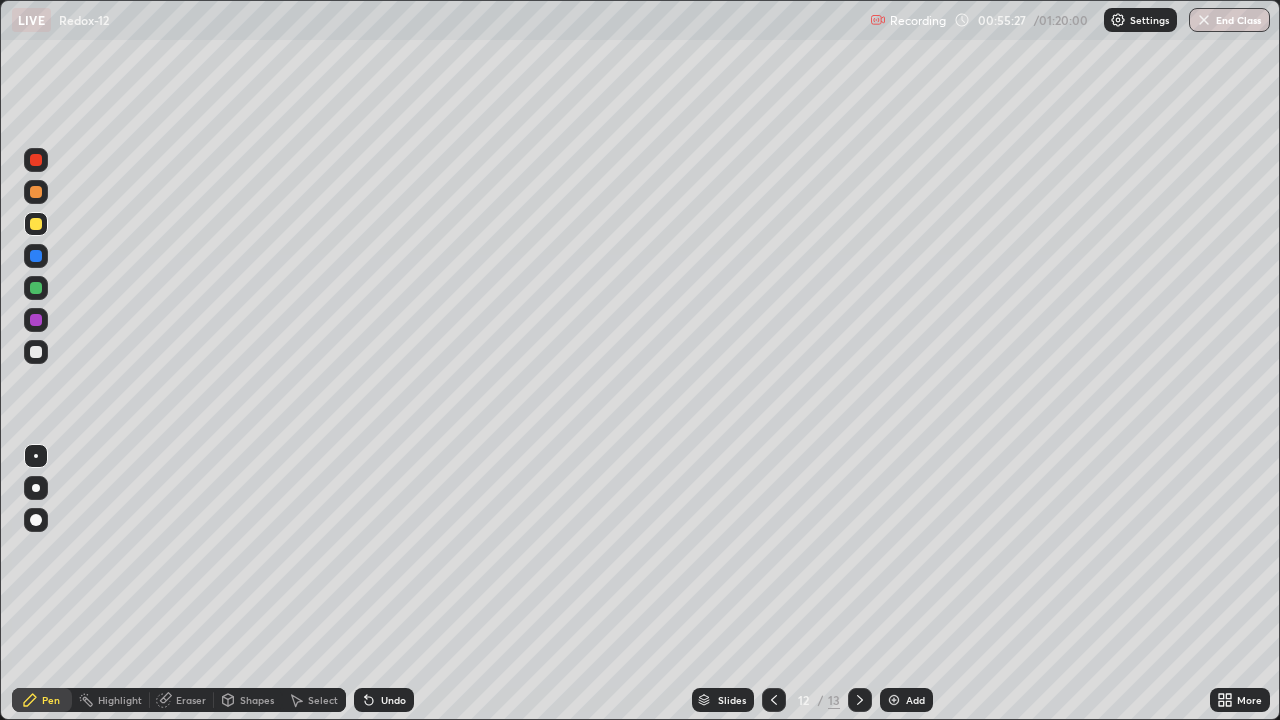 click at bounding box center [36, 352] 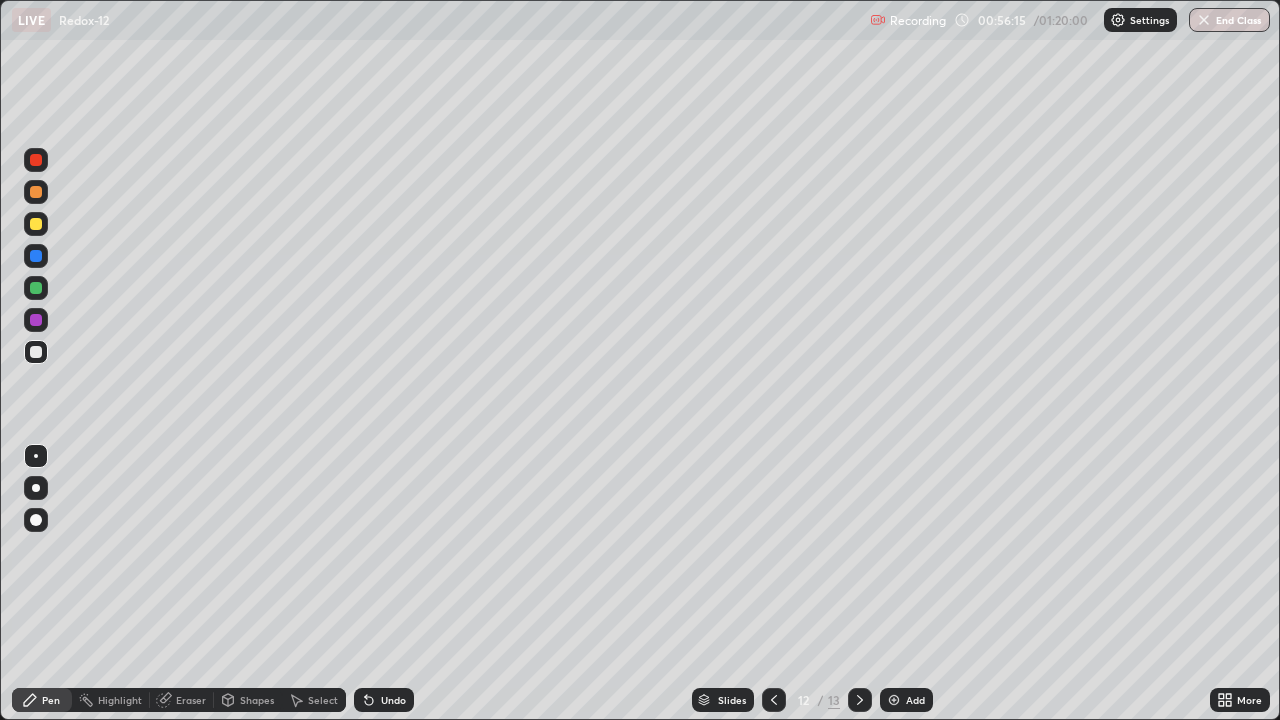 click at bounding box center (36, 224) 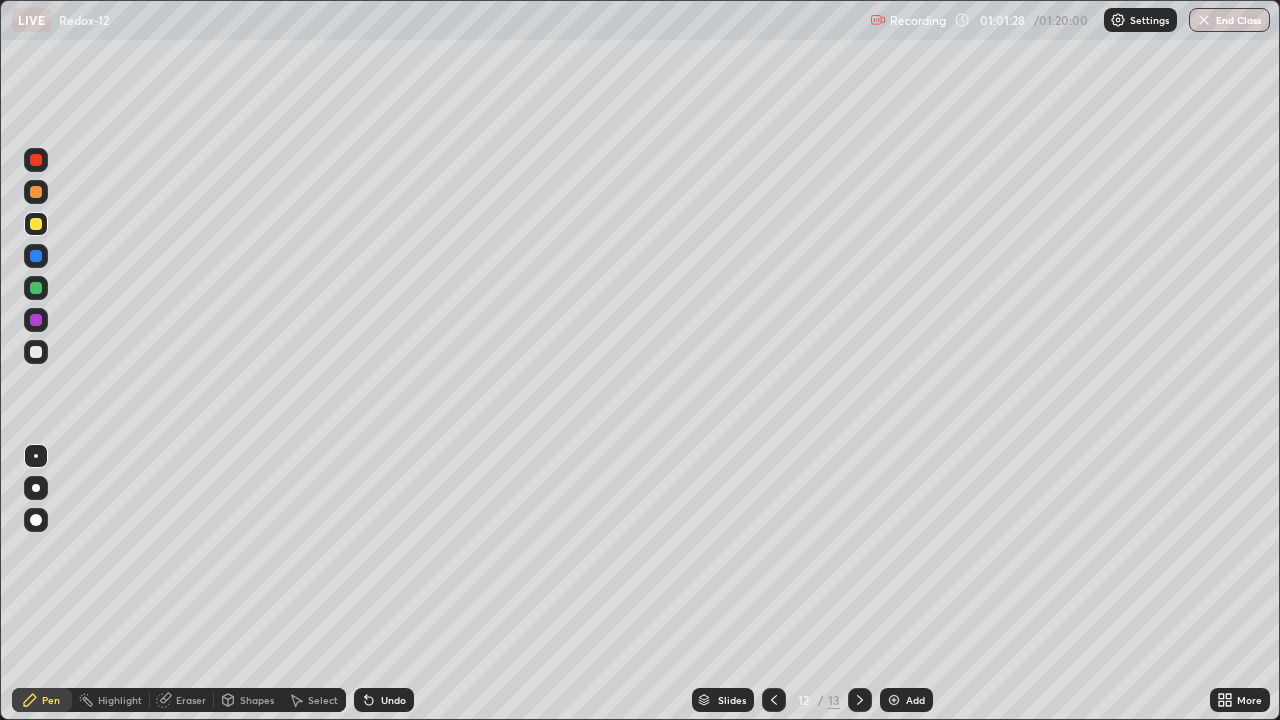 click 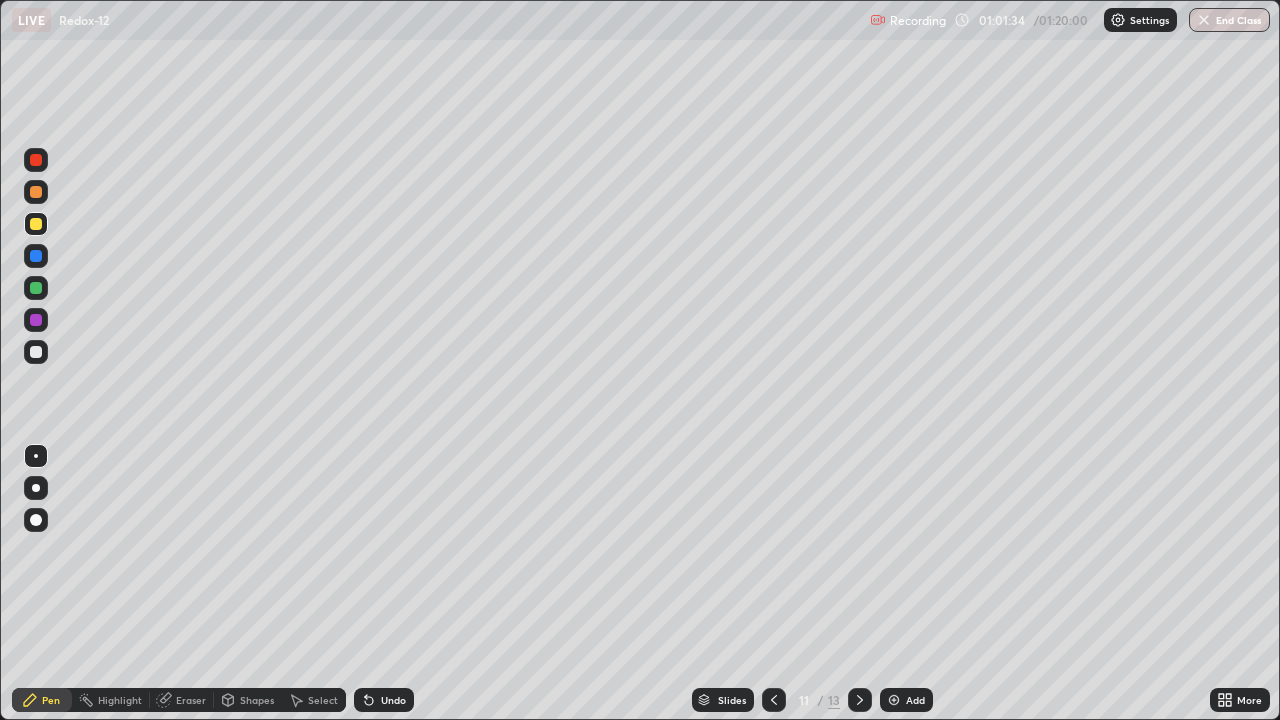 click at bounding box center [36, 352] 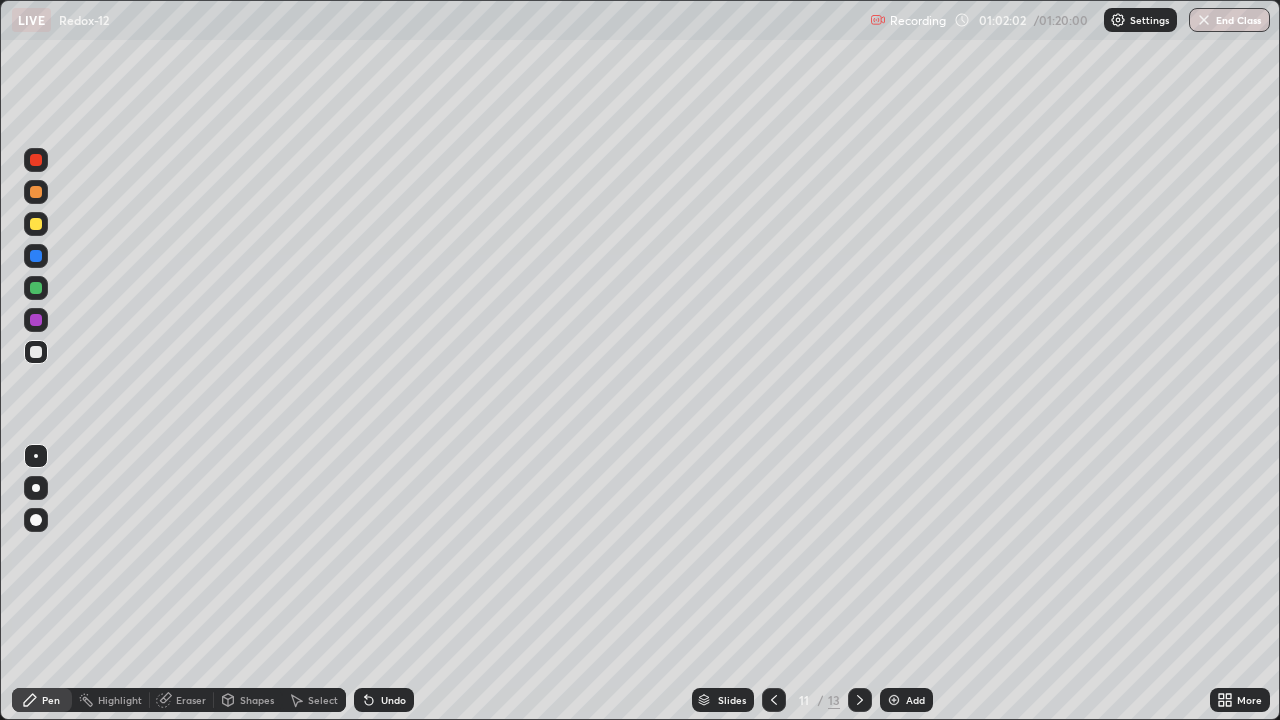 click at bounding box center [36, 224] 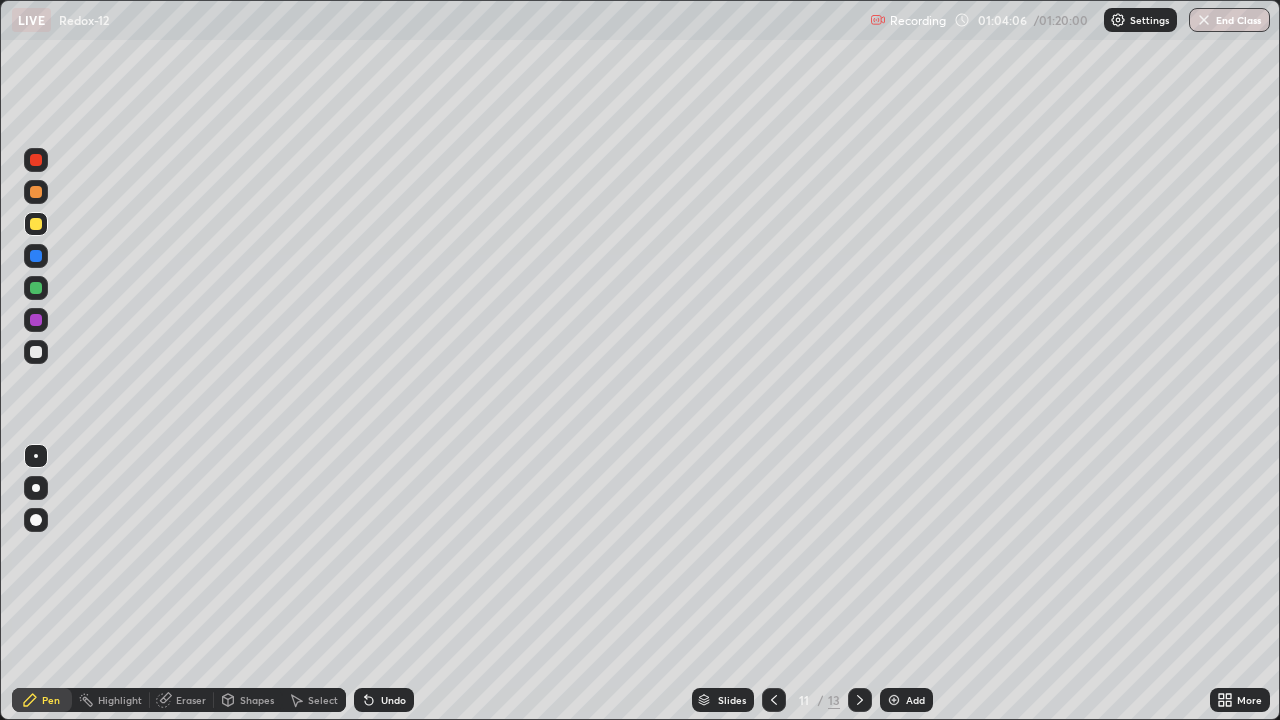 click 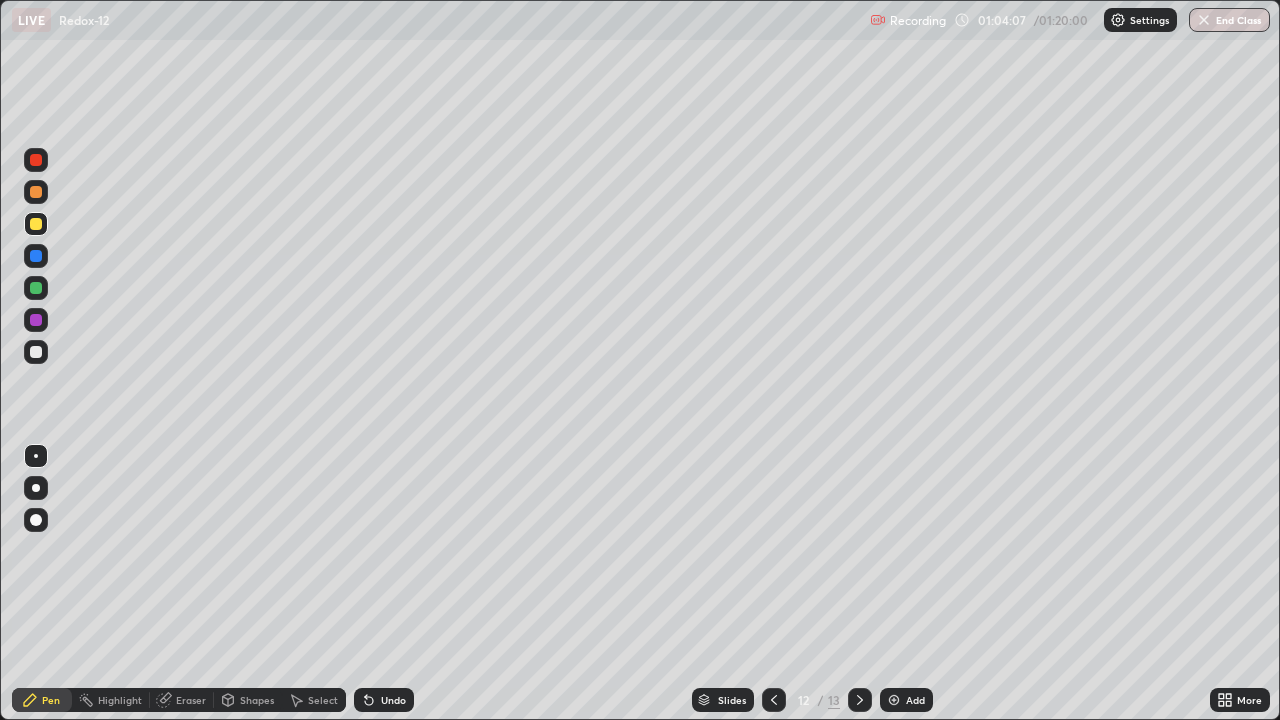 click 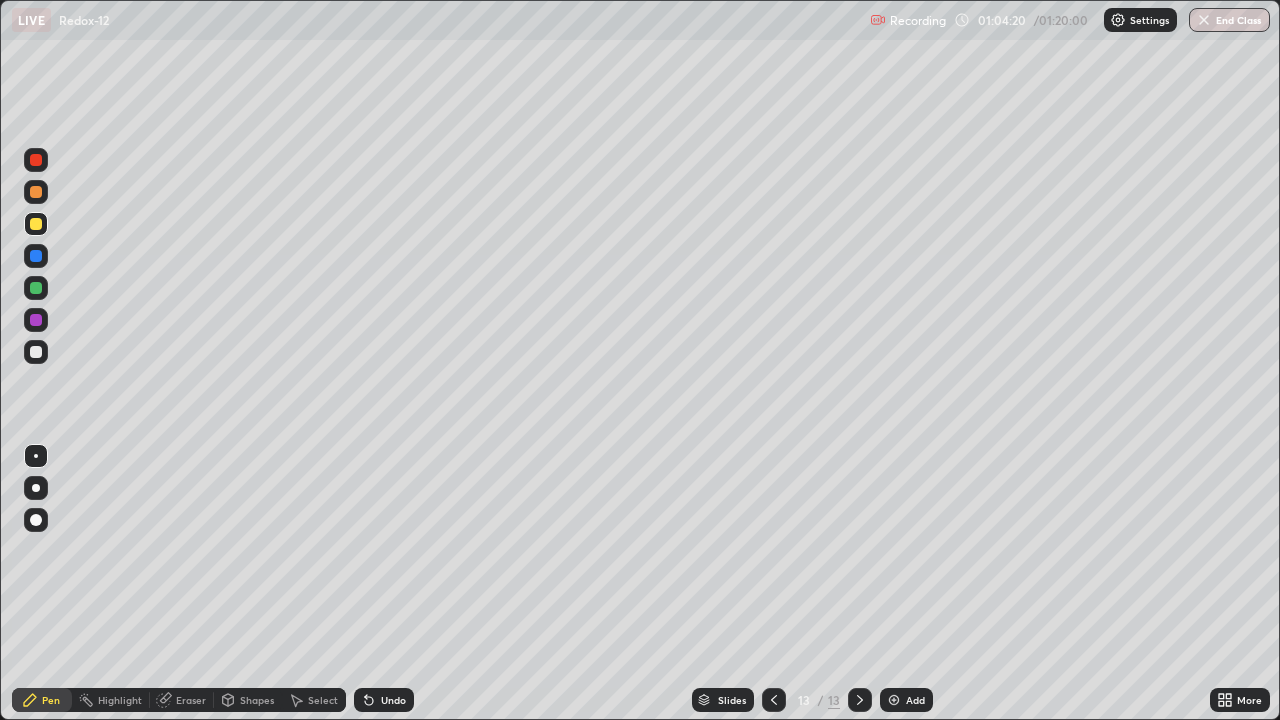 click at bounding box center [894, 700] 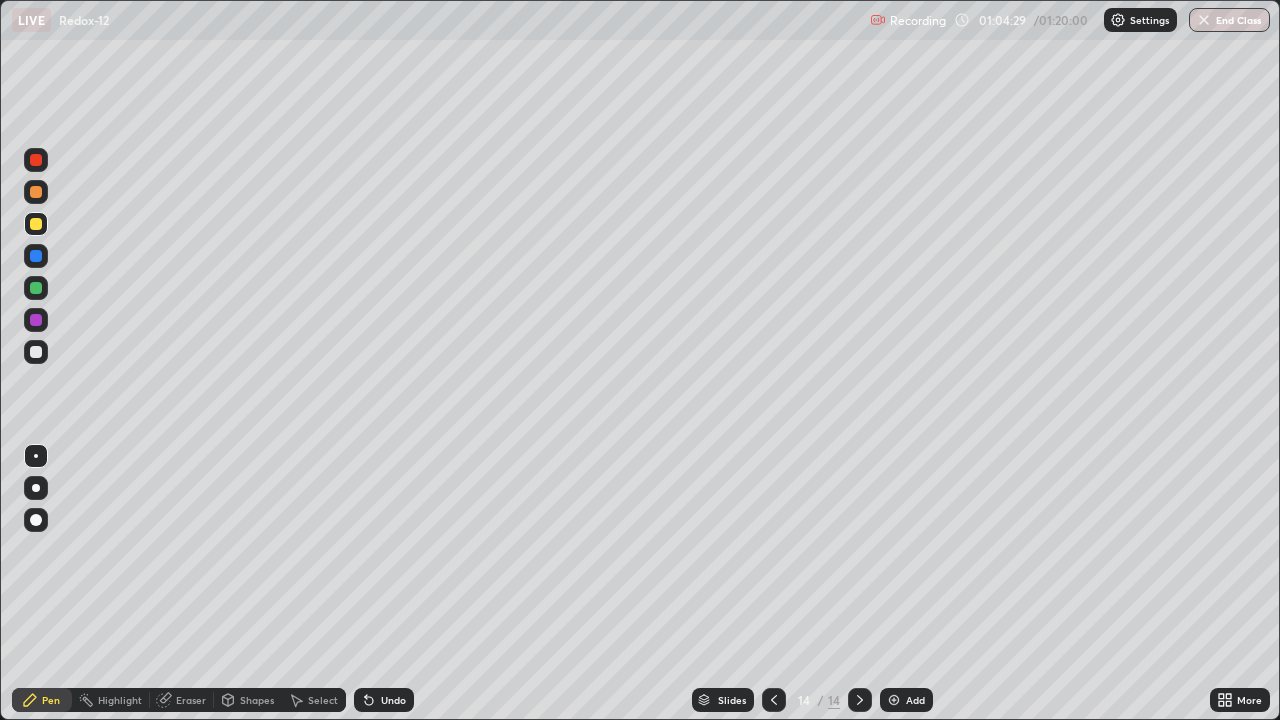 click 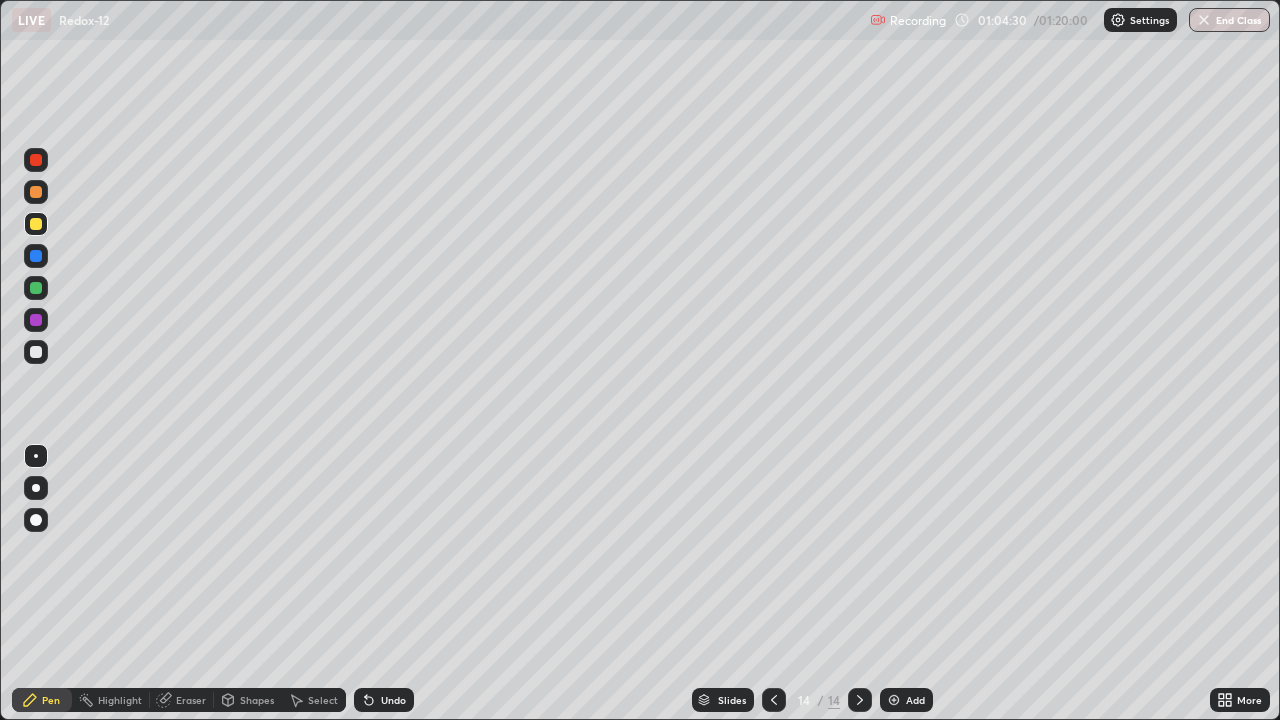 click at bounding box center [36, 352] 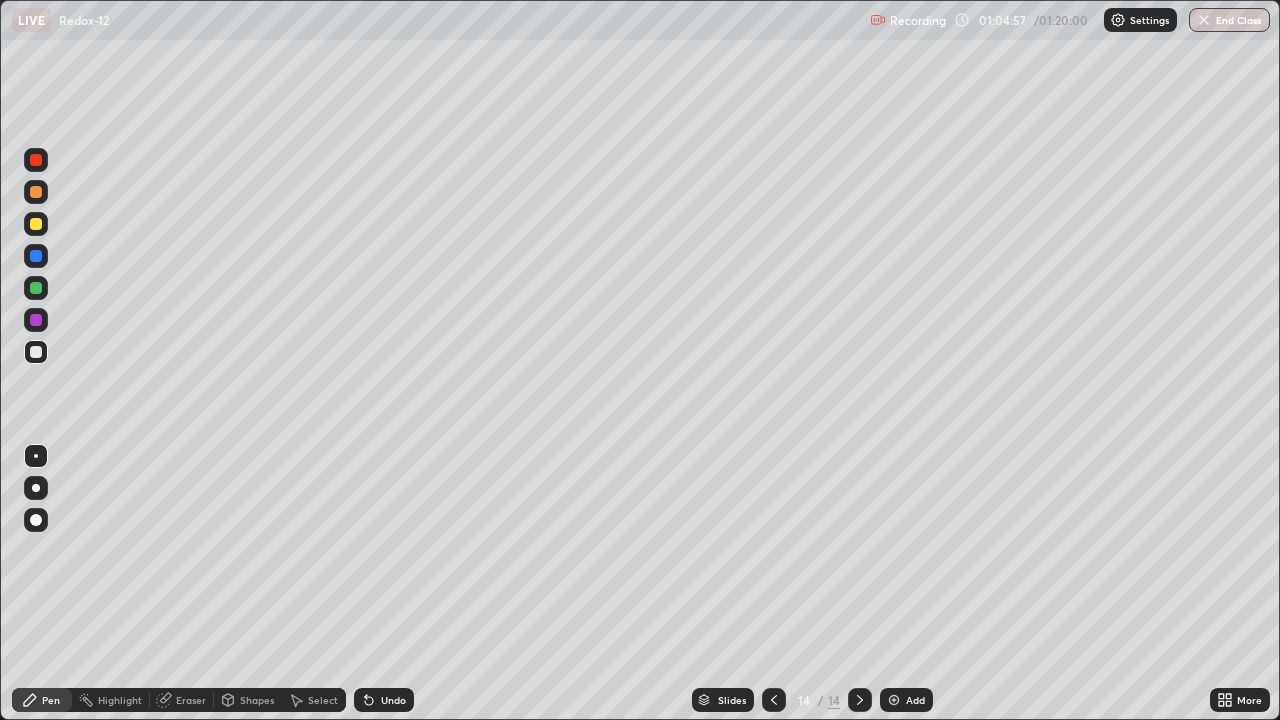 click 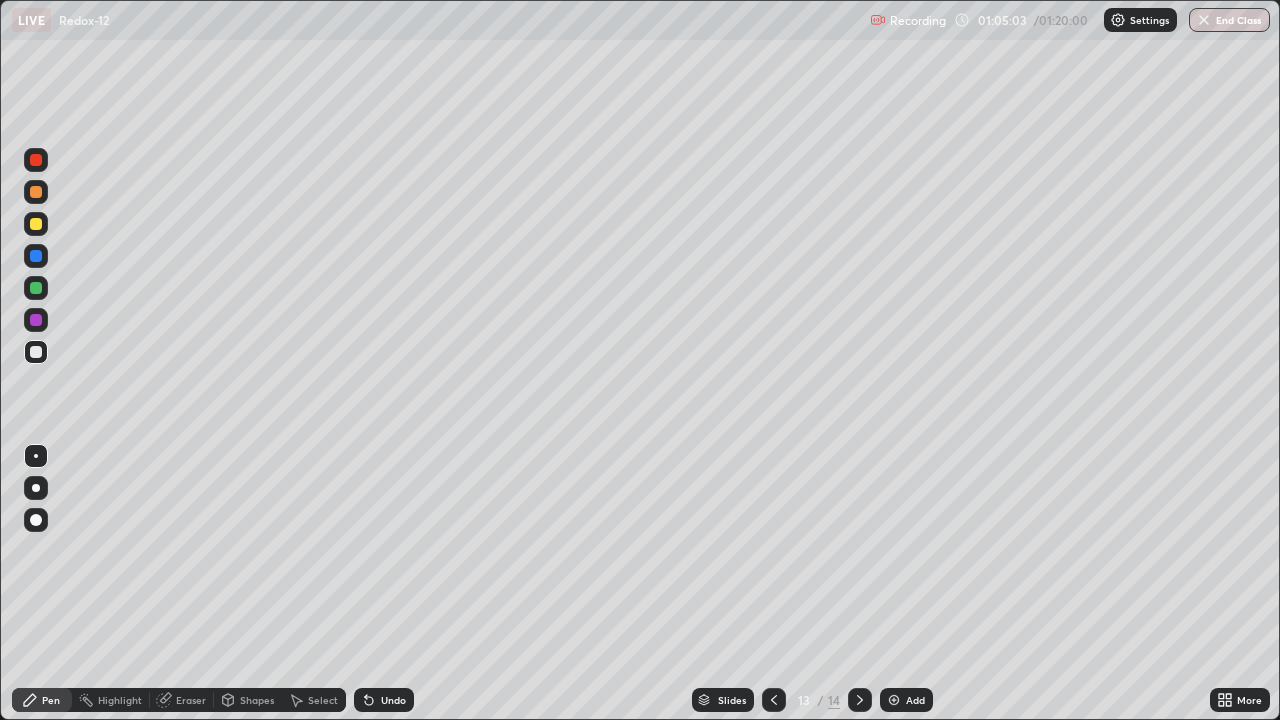 click at bounding box center (774, 700) 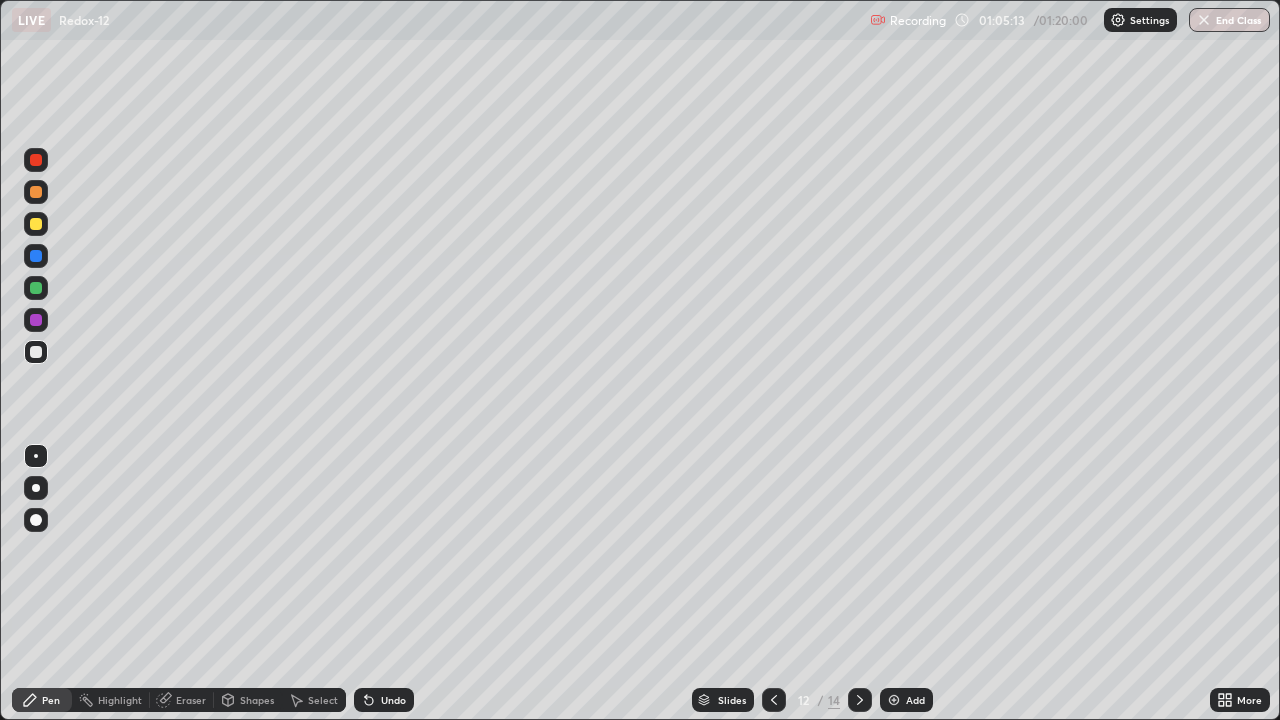 click 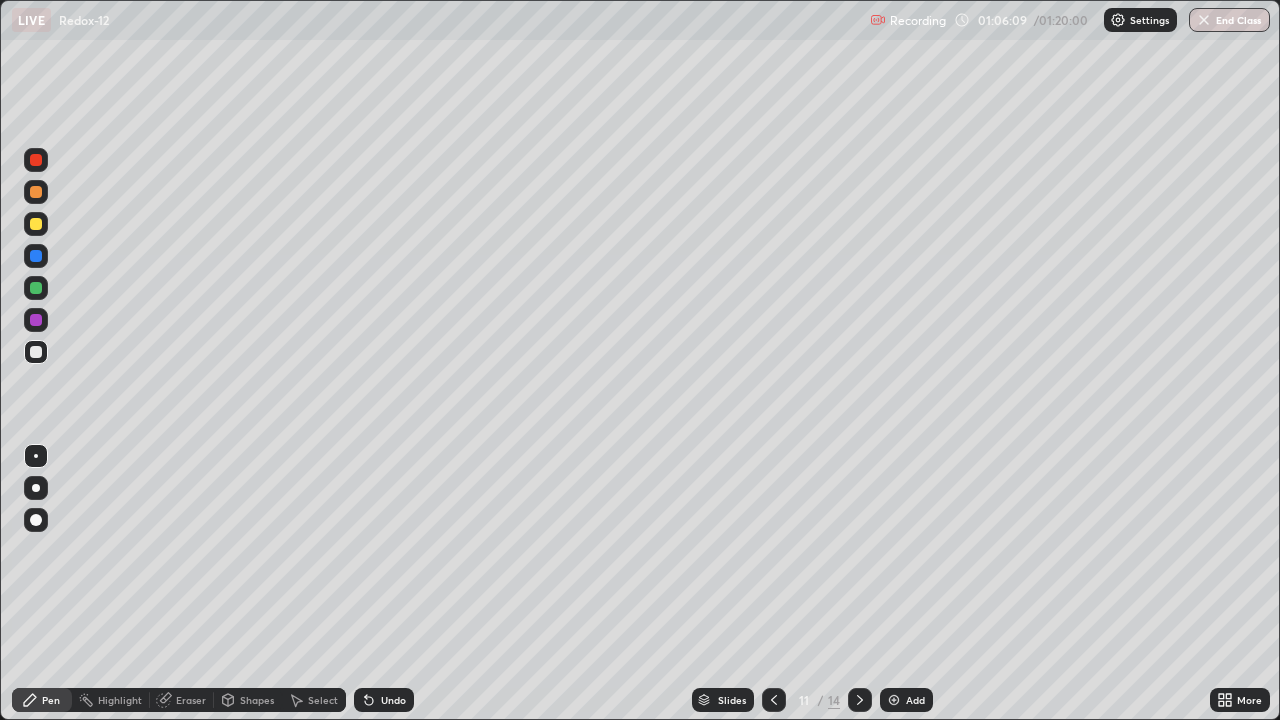 click 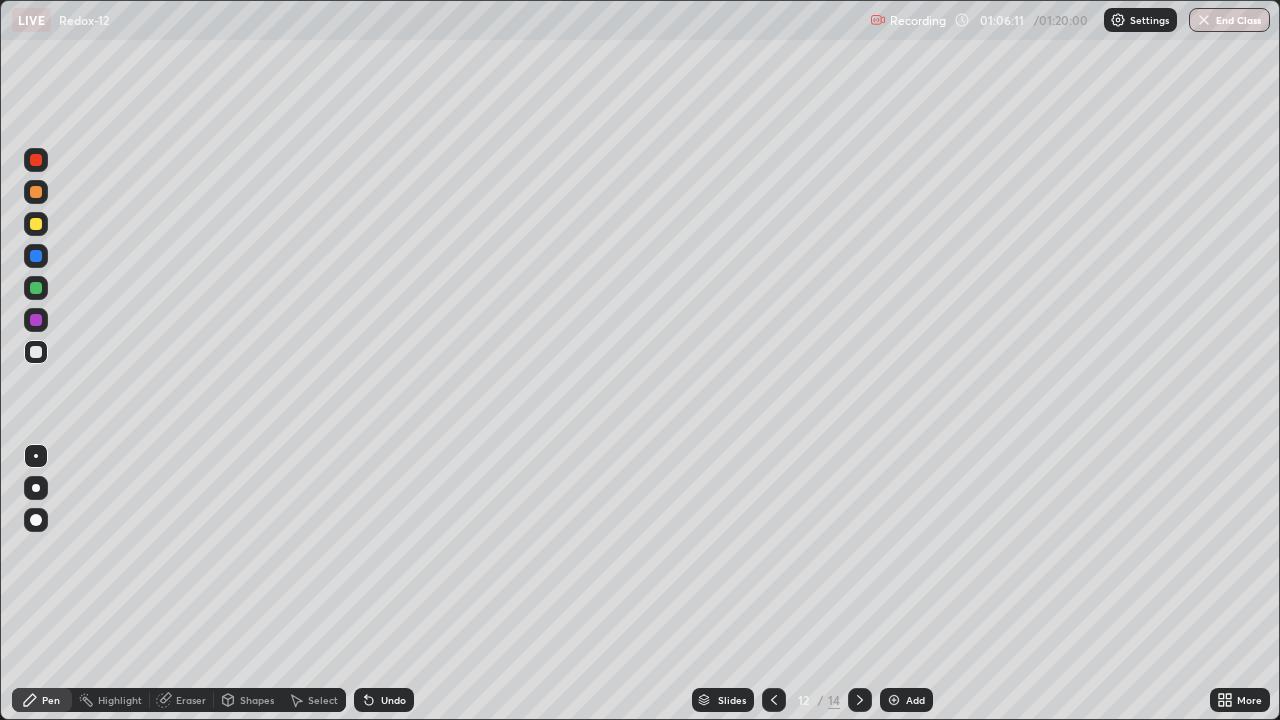 click 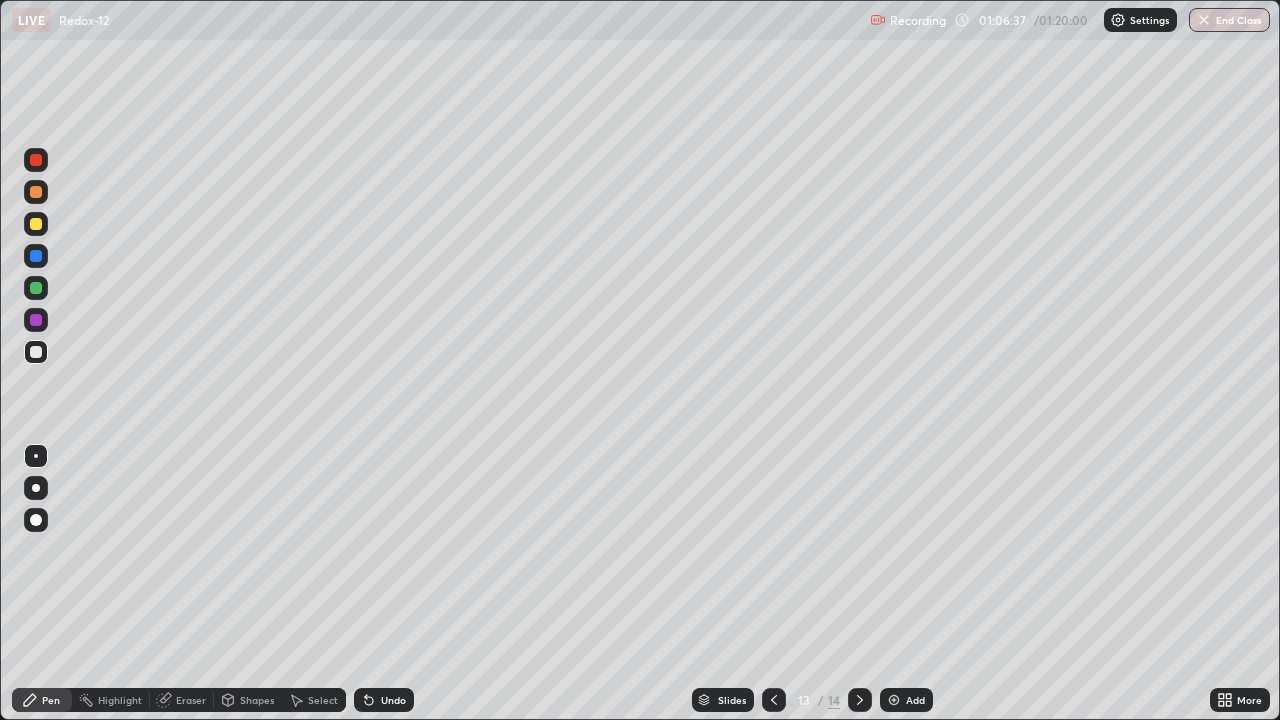 click at bounding box center (36, 224) 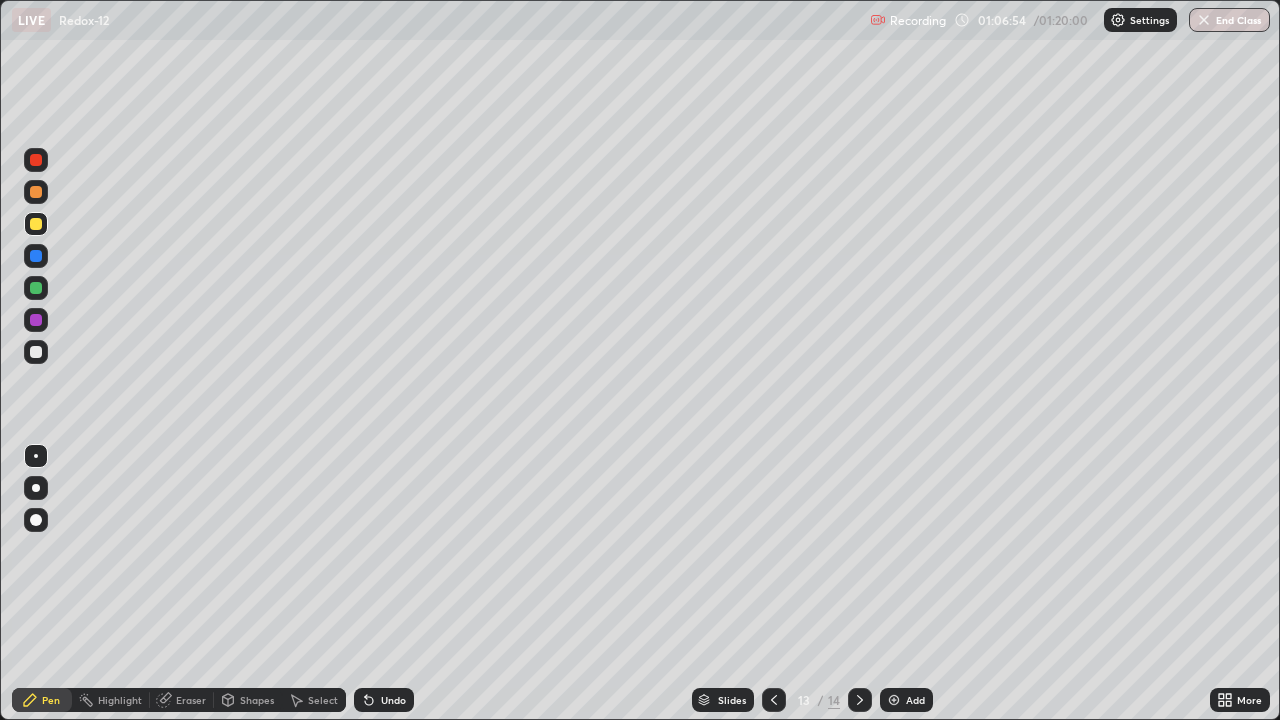 click at bounding box center [36, 352] 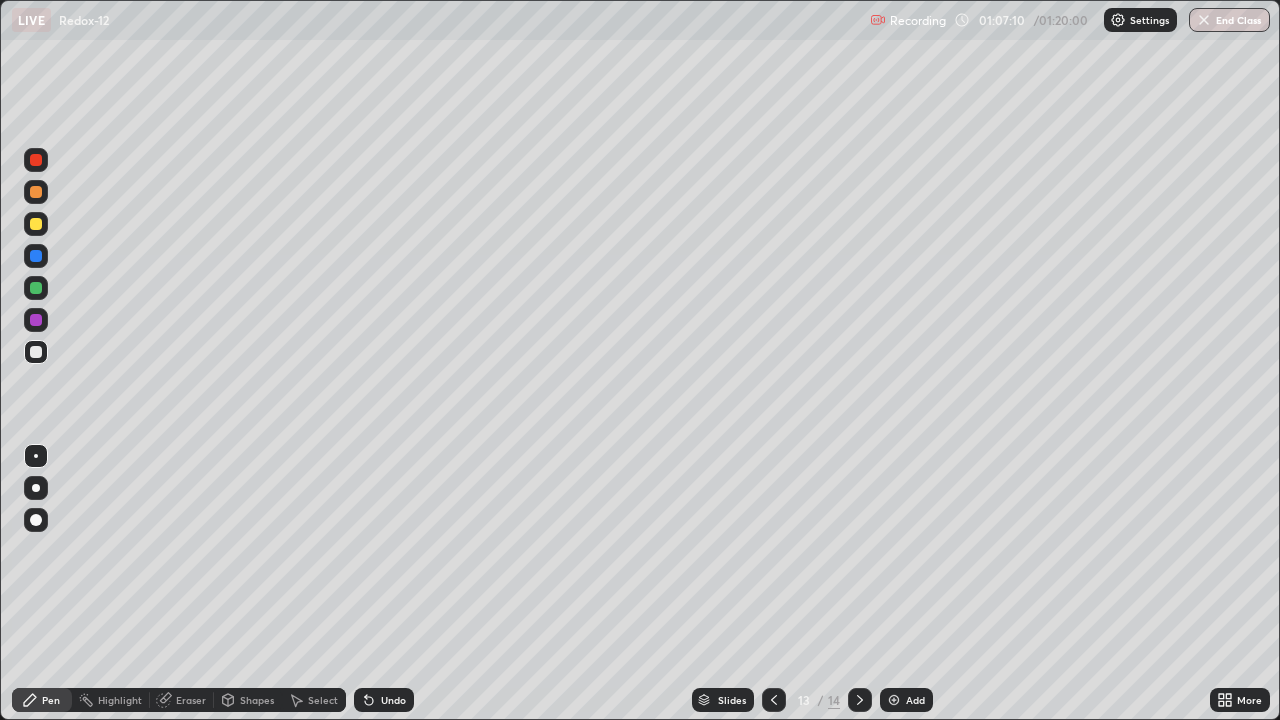 click at bounding box center [36, 224] 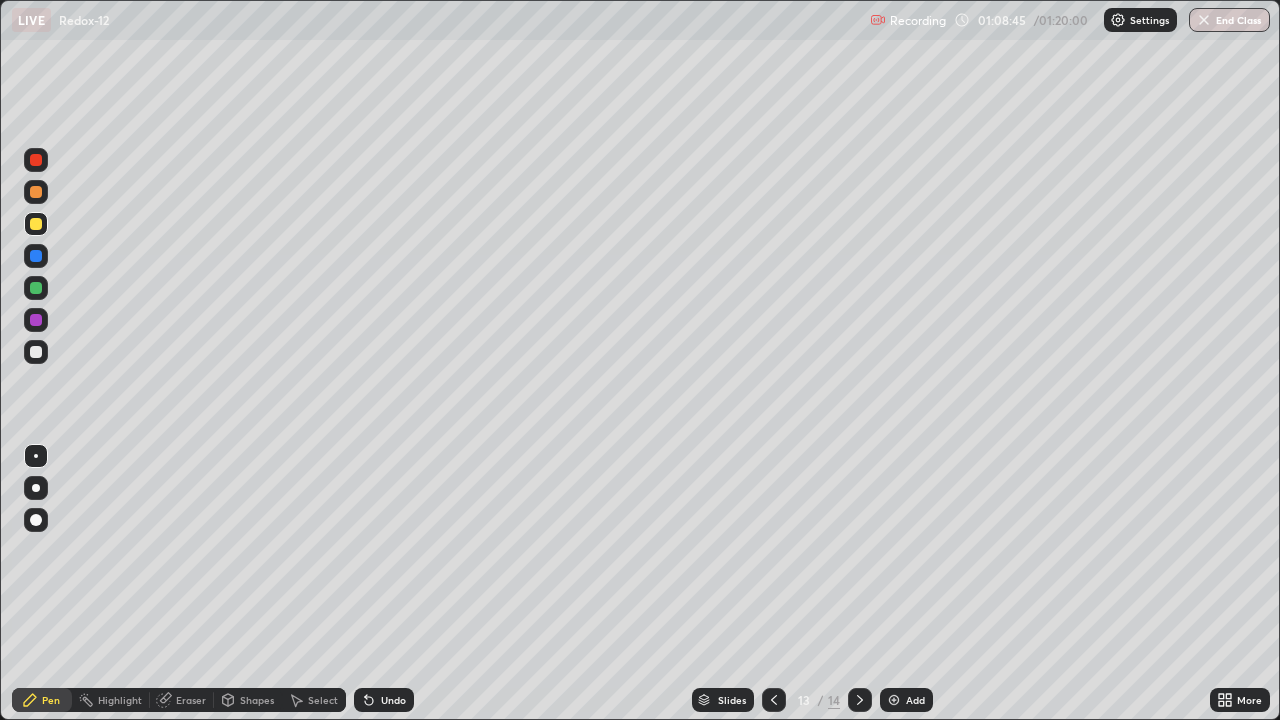 click 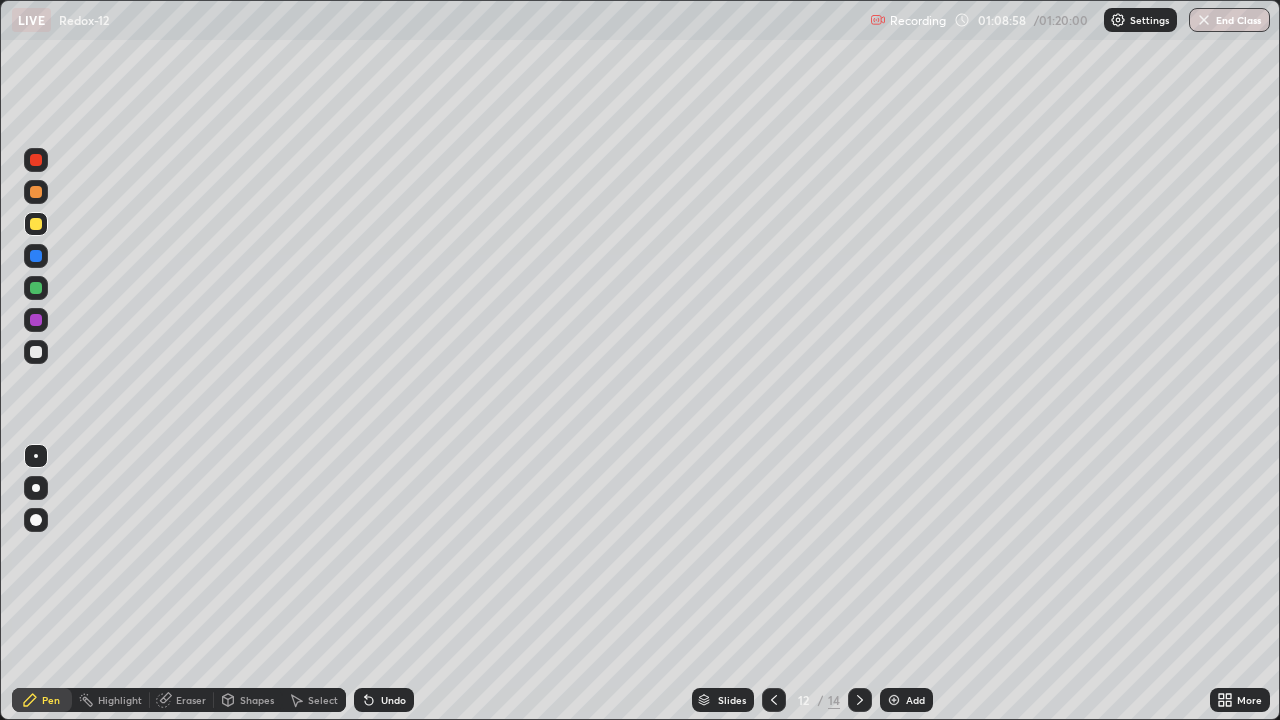 click 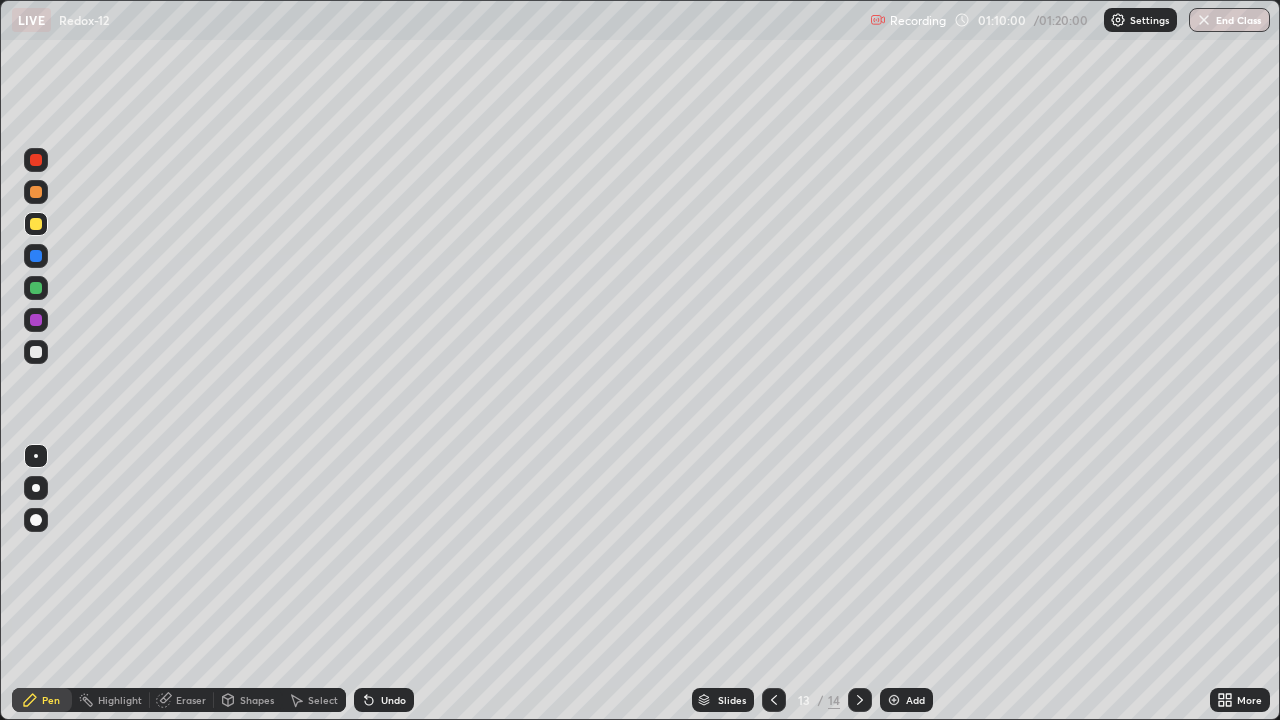 click at bounding box center (36, 352) 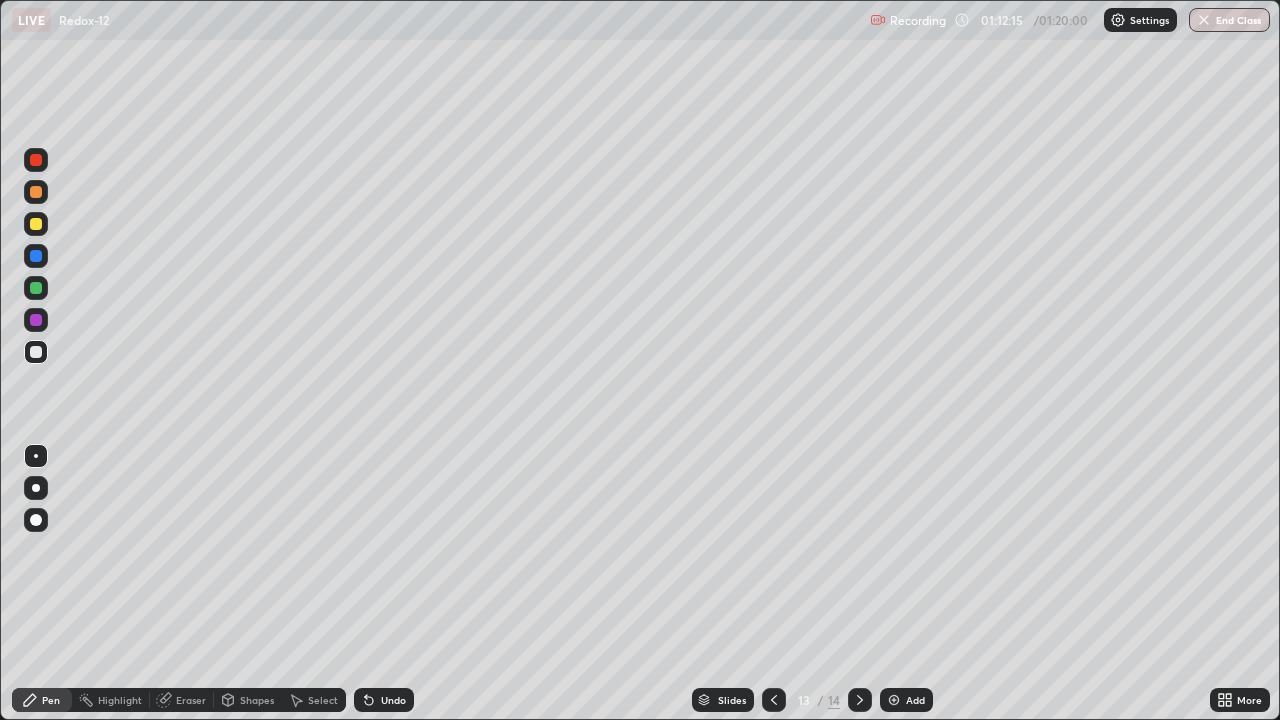 click on "End Class" at bounding box center [1229, 20] 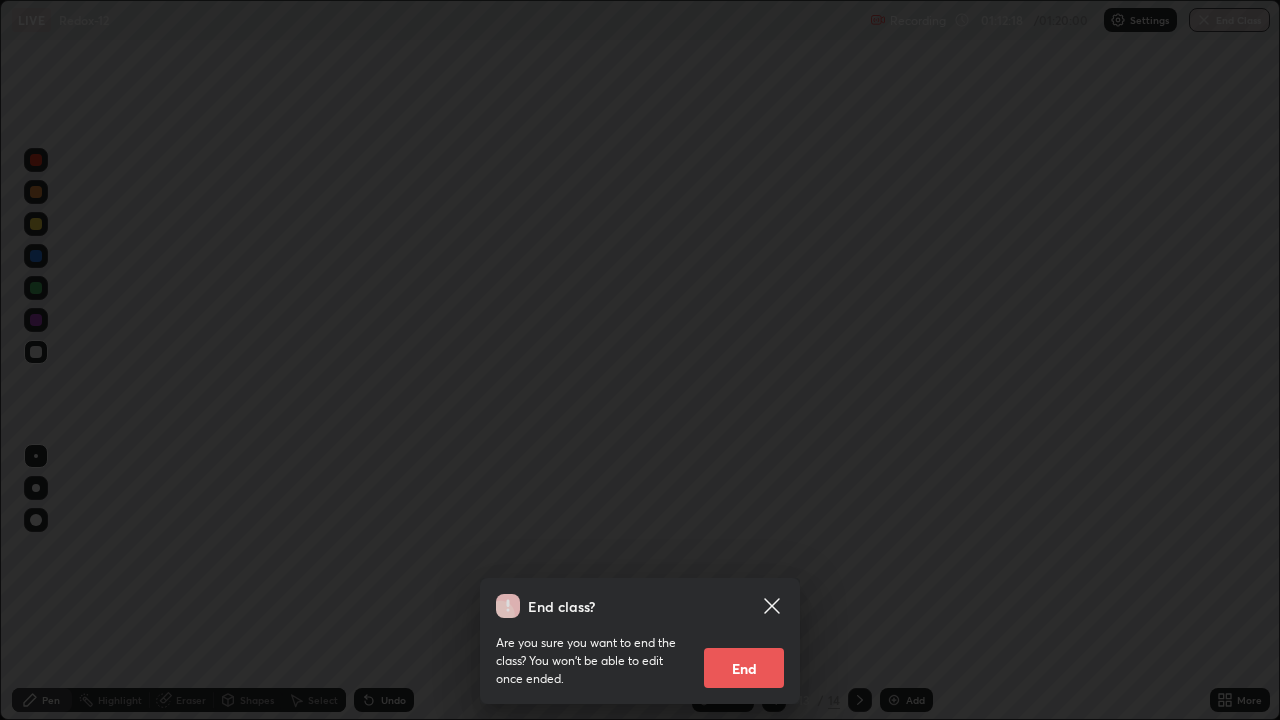 click on "End" at bounding box center [744, 668] 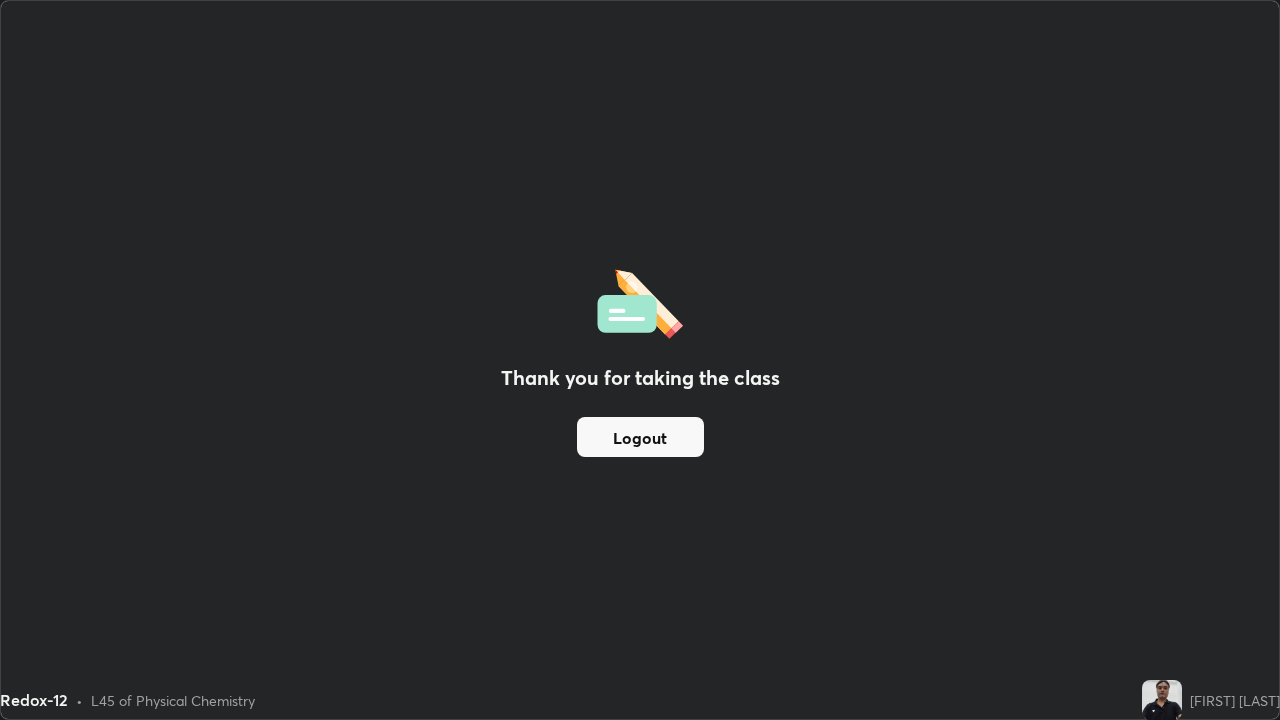 click on "Logout" at bounding box center (640, 437) 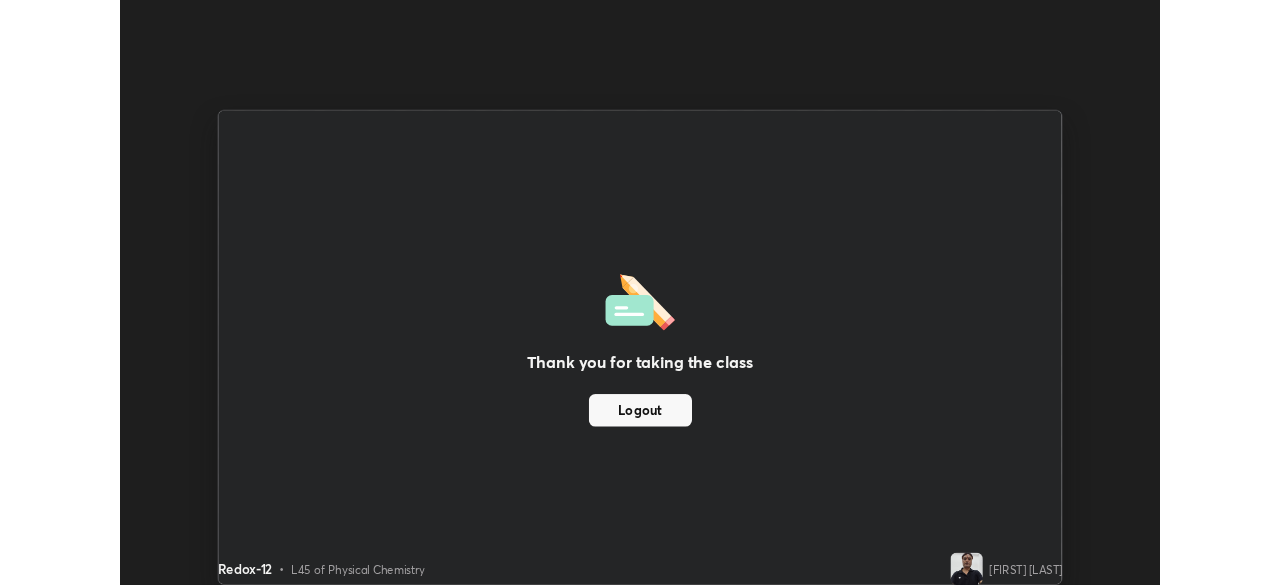 scroll, scrollTop: 585, scrollLeft: 1280, axis: both 